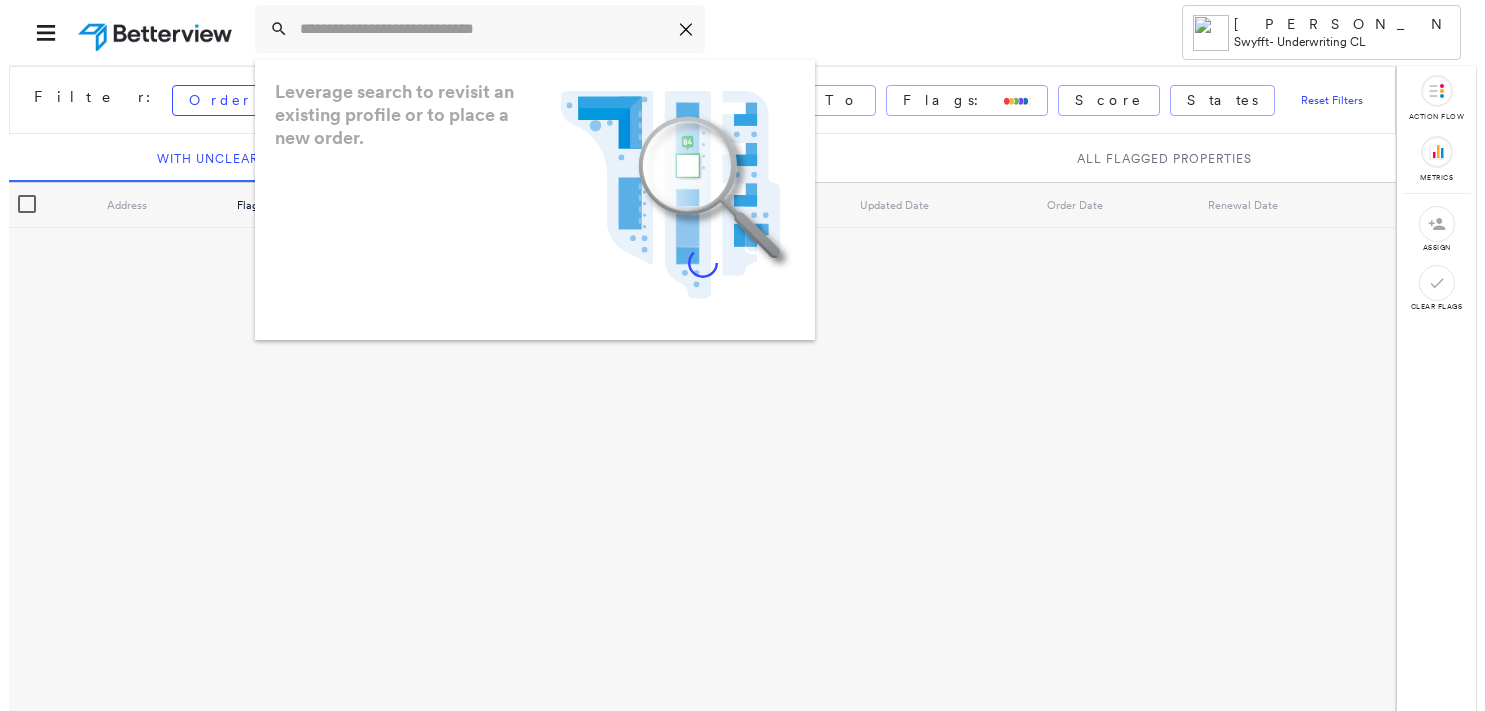 scroll, scrollTop: 0, scrollLeft: 0, axis: both 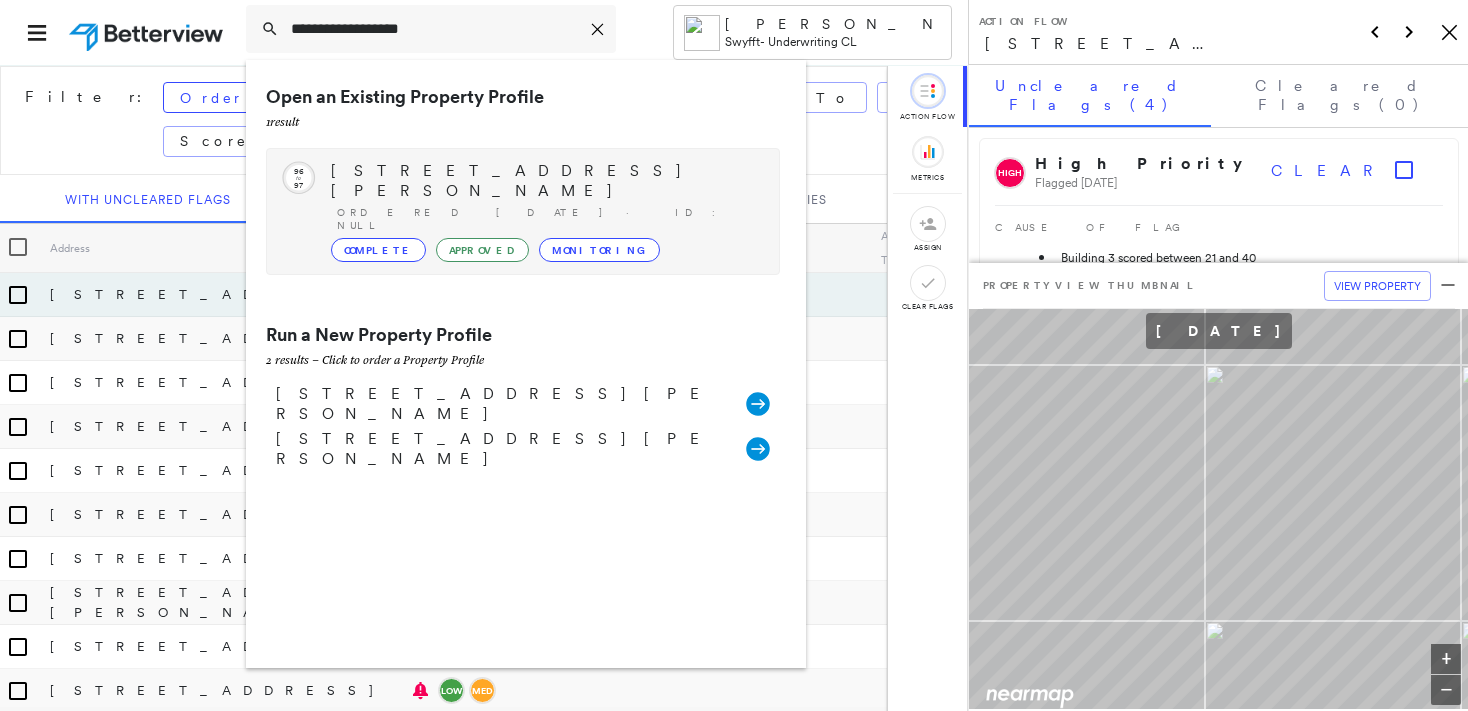 type on "**********" 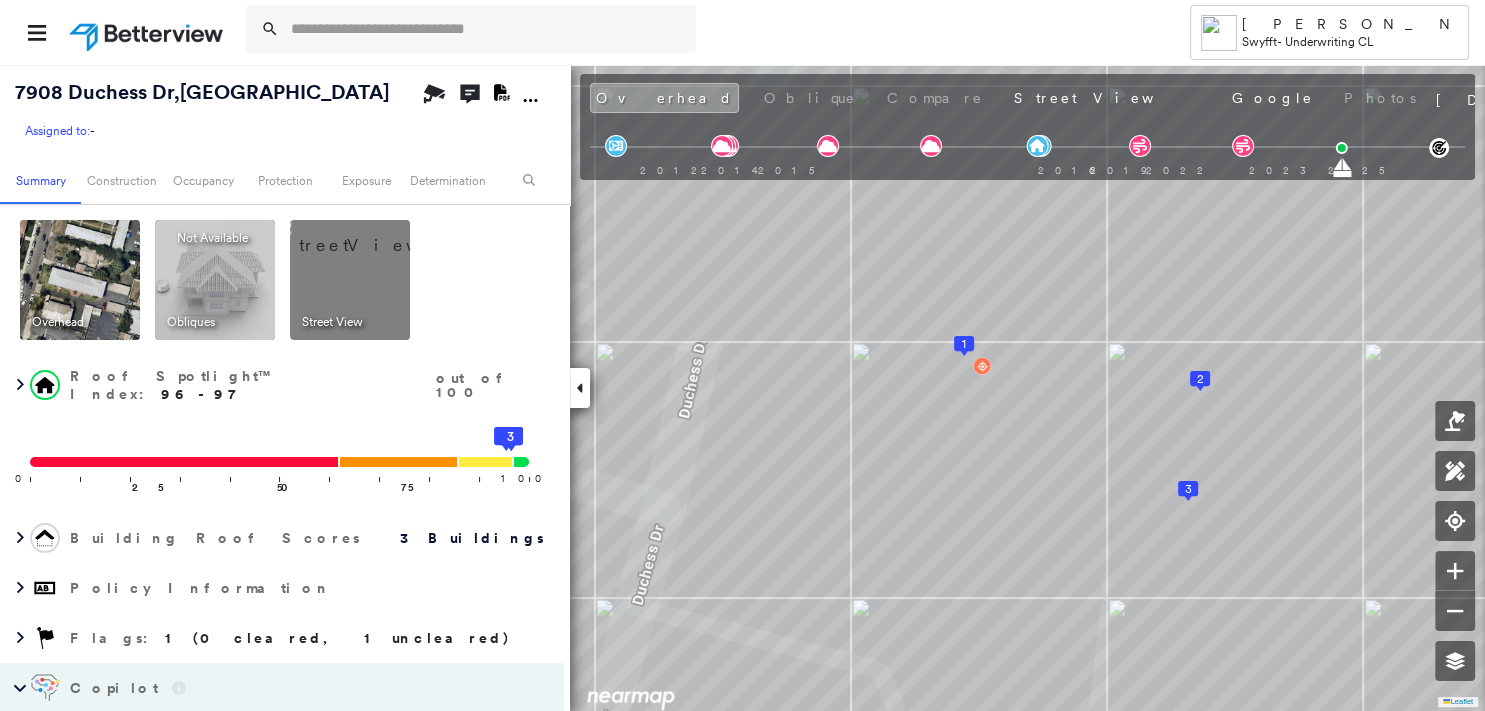 scroll, scrollTop: 0, scrollLeft: 0, axis: both 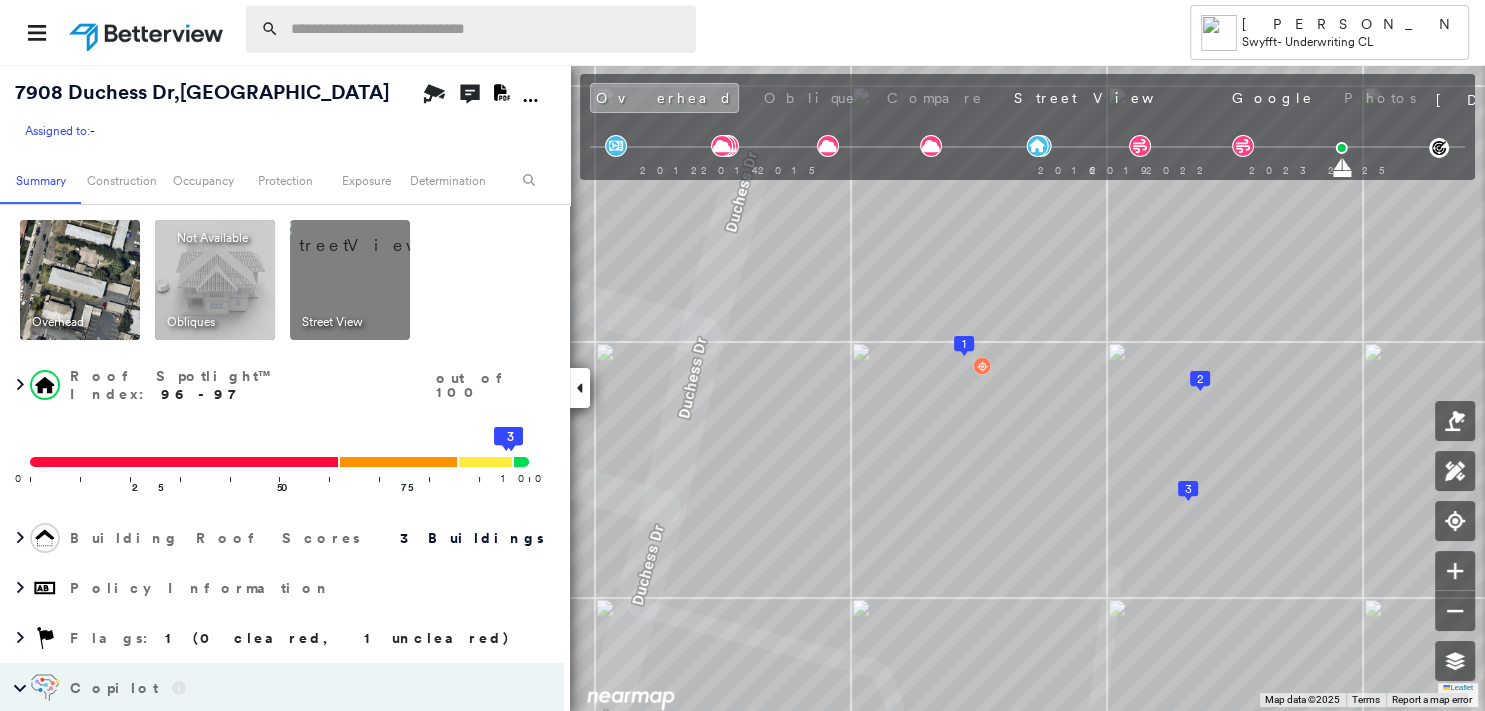 click at bounding box center (487, 29) 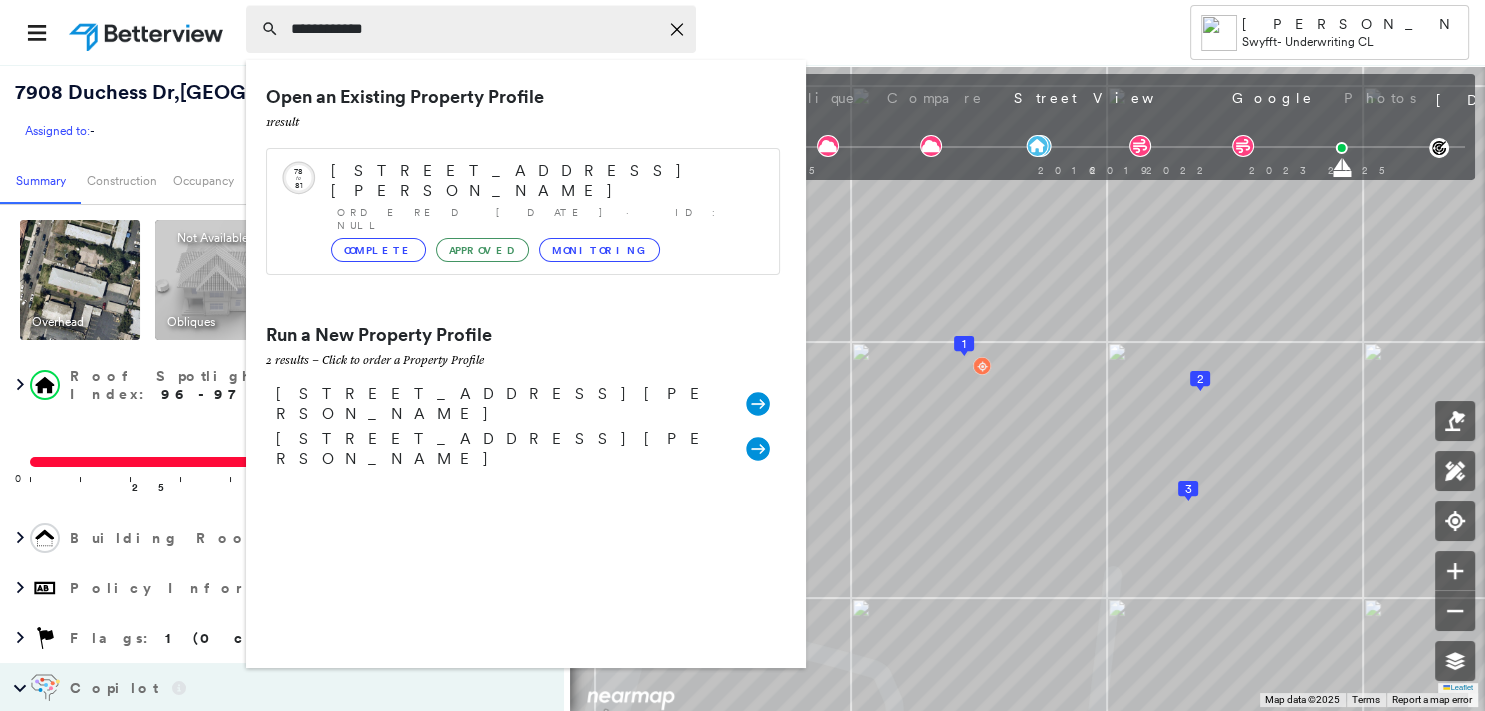 type on "**********" 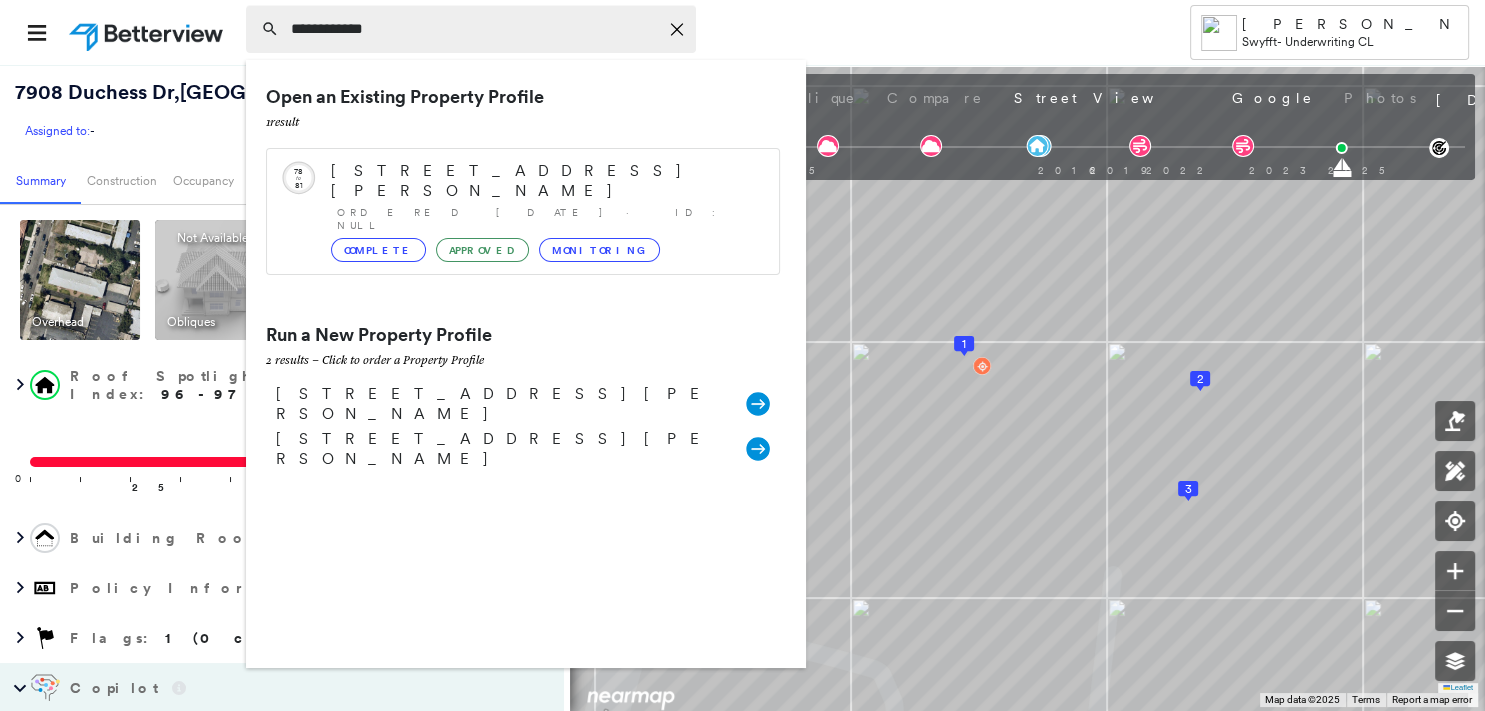 scroll, scrollTop: 555, scrollLeft: 0, axis: vertical 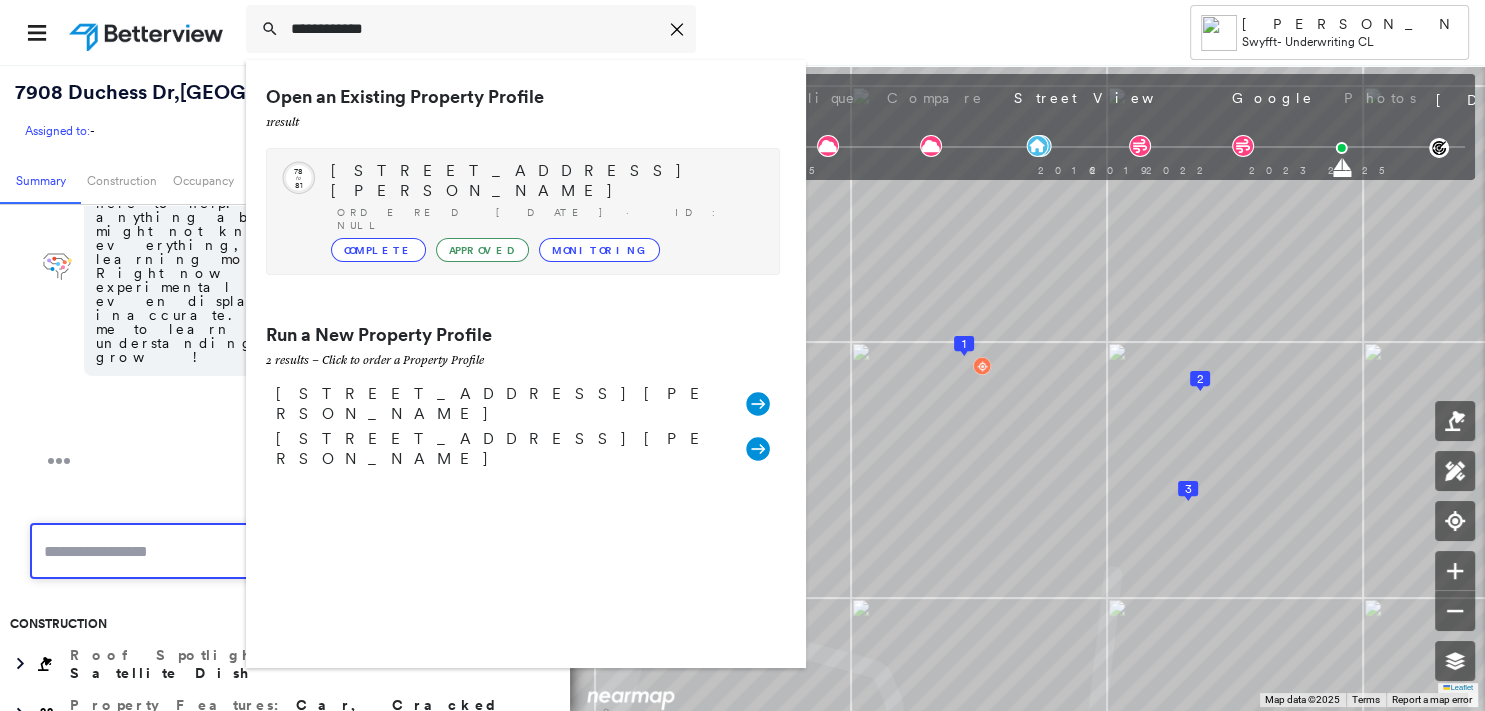 click on "Complete" at bounding box center [378, 250] 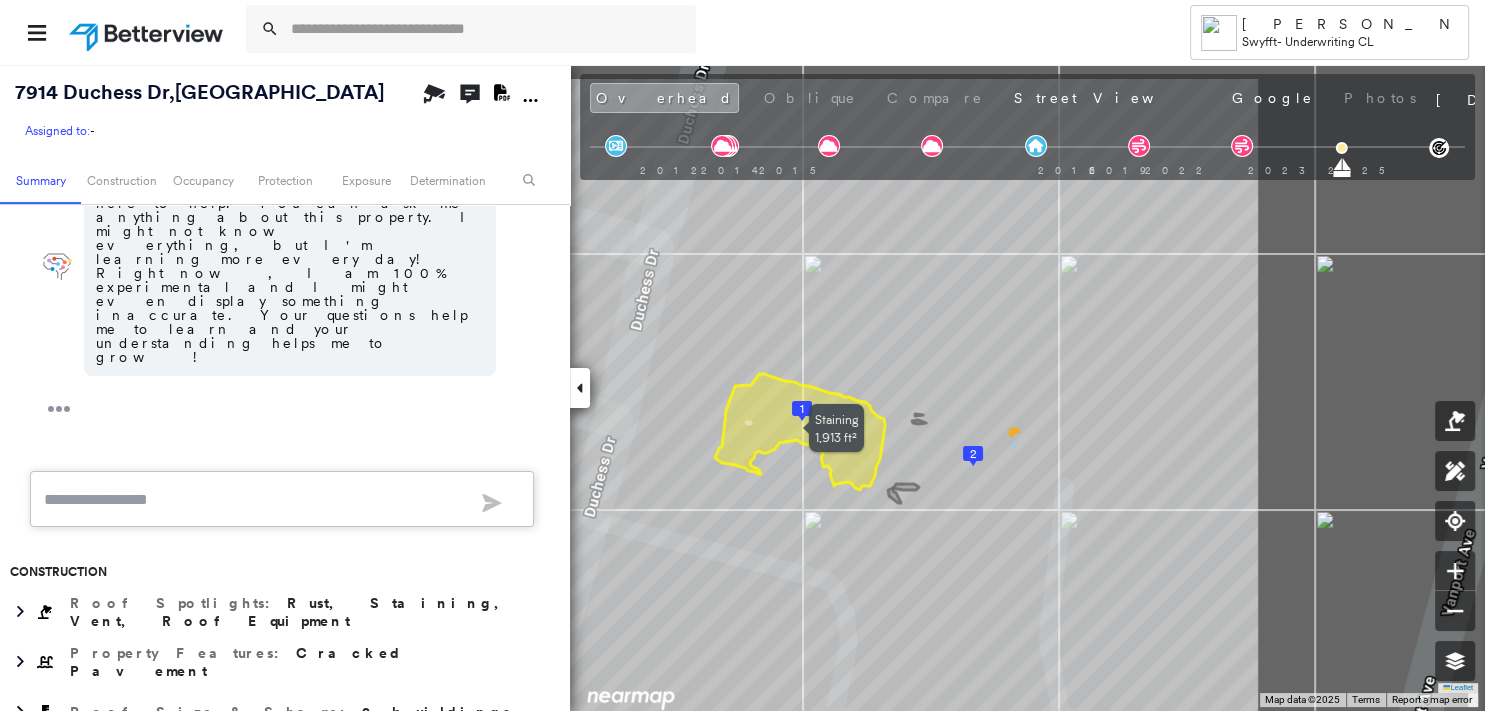 drag, startPoint x: 1222, startPoint y: 370, endPoint x: 867, endPoint y: 442, distance: 362.2278 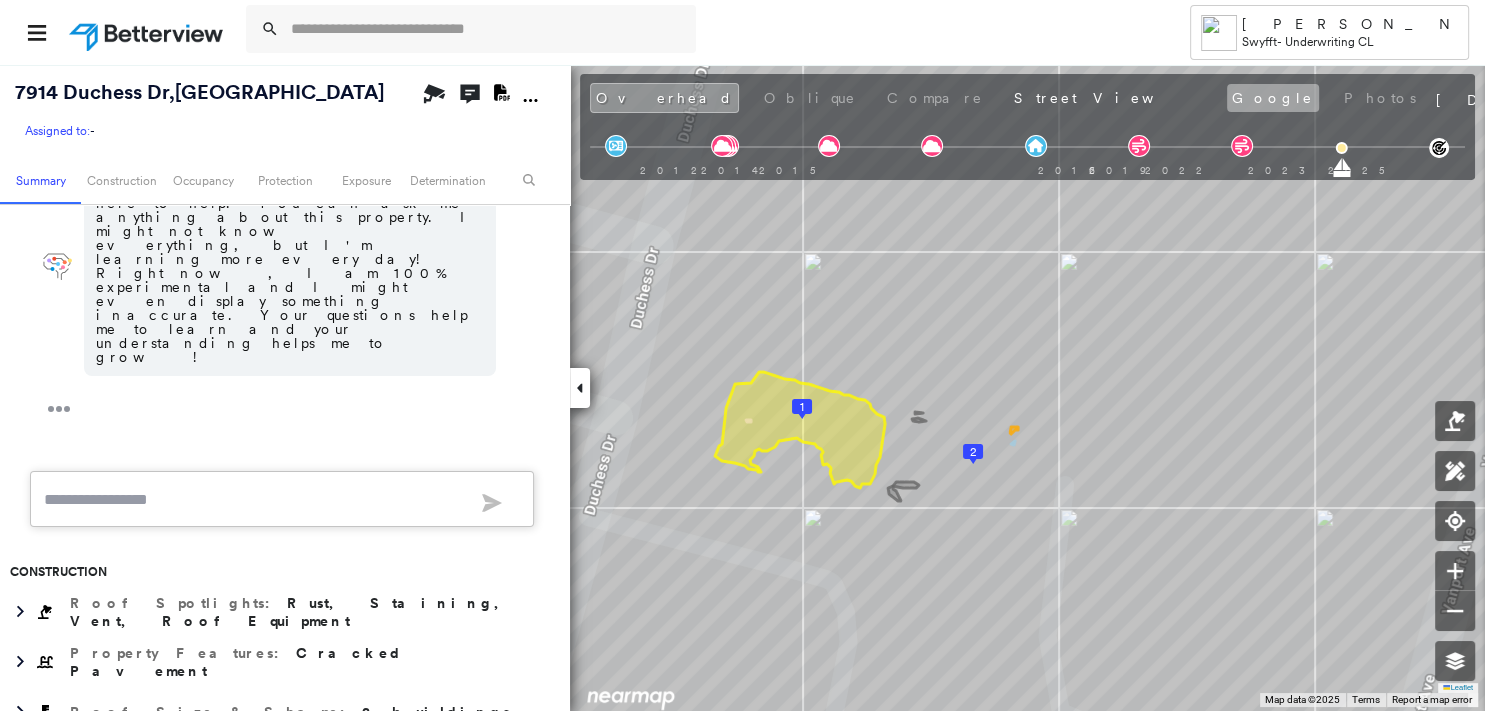 click on "Google" at bounding box center (1273, 98) 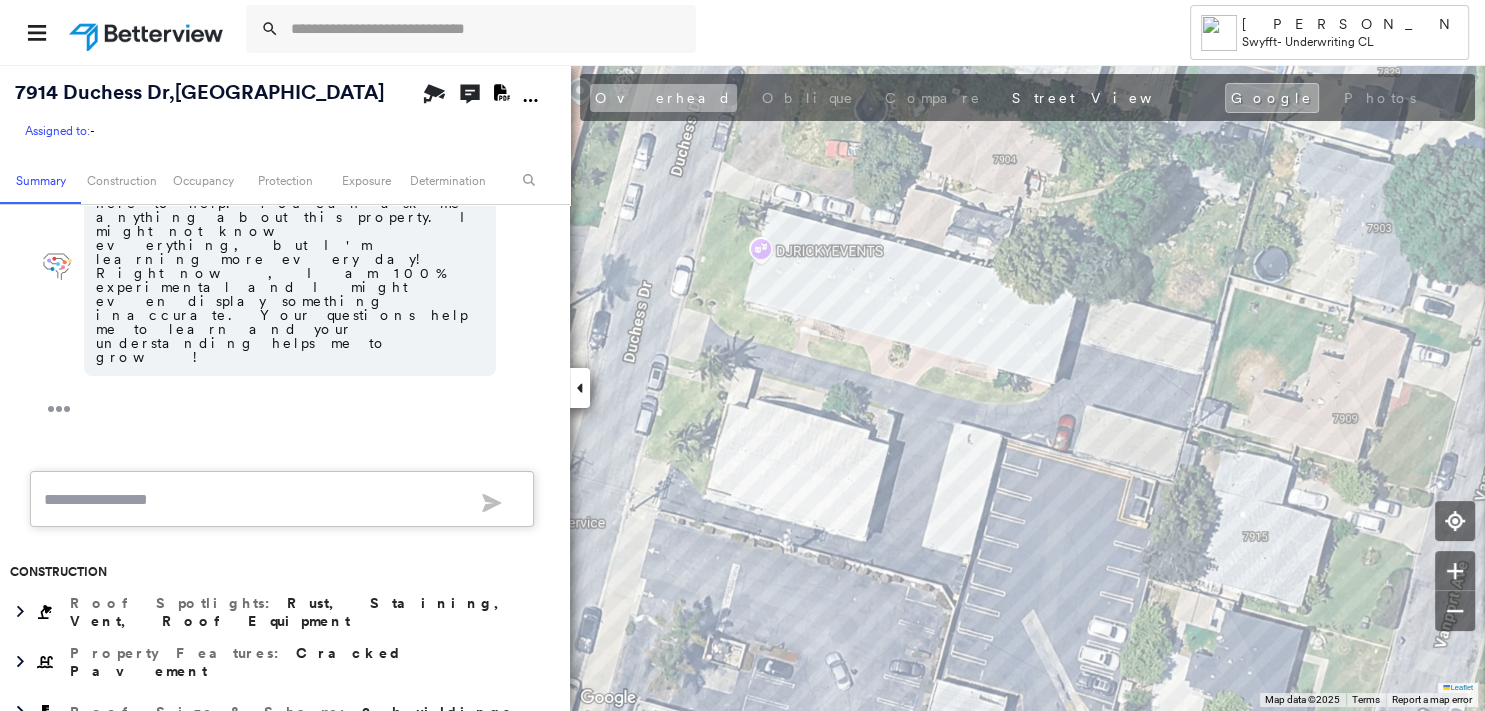 click on "Overhead" at bounding box center (663, 98) 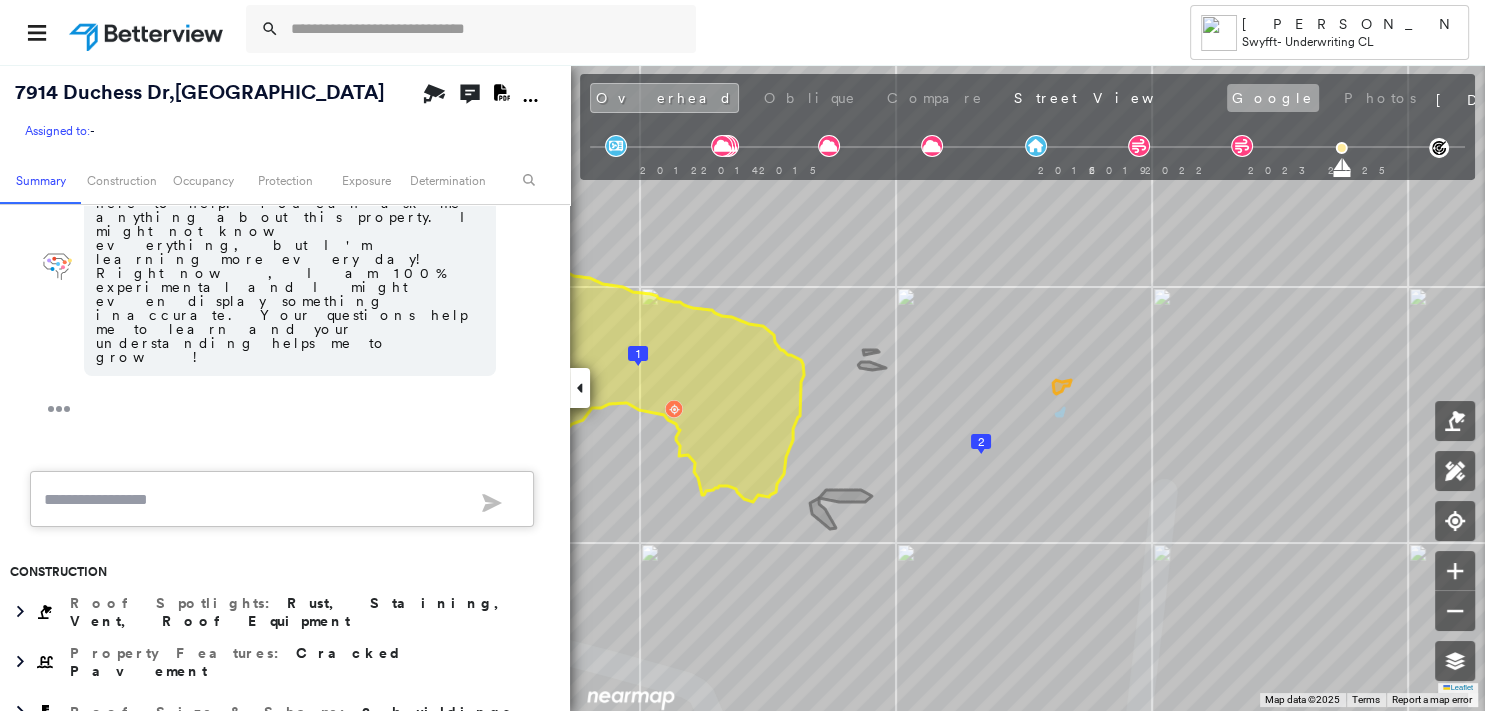 click on "Google" at bounding box center [1273, 98] 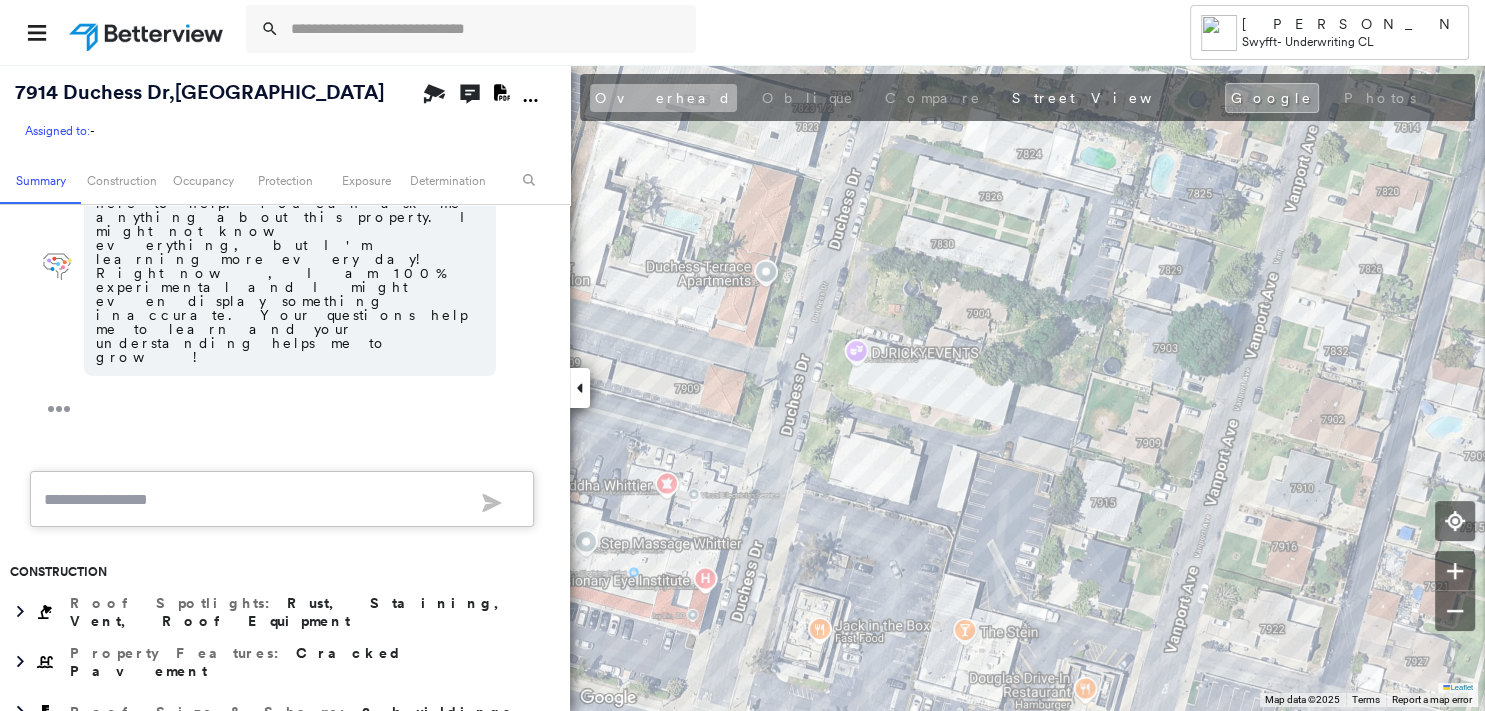 click on "Overhead" at bounding box center [663, 98] 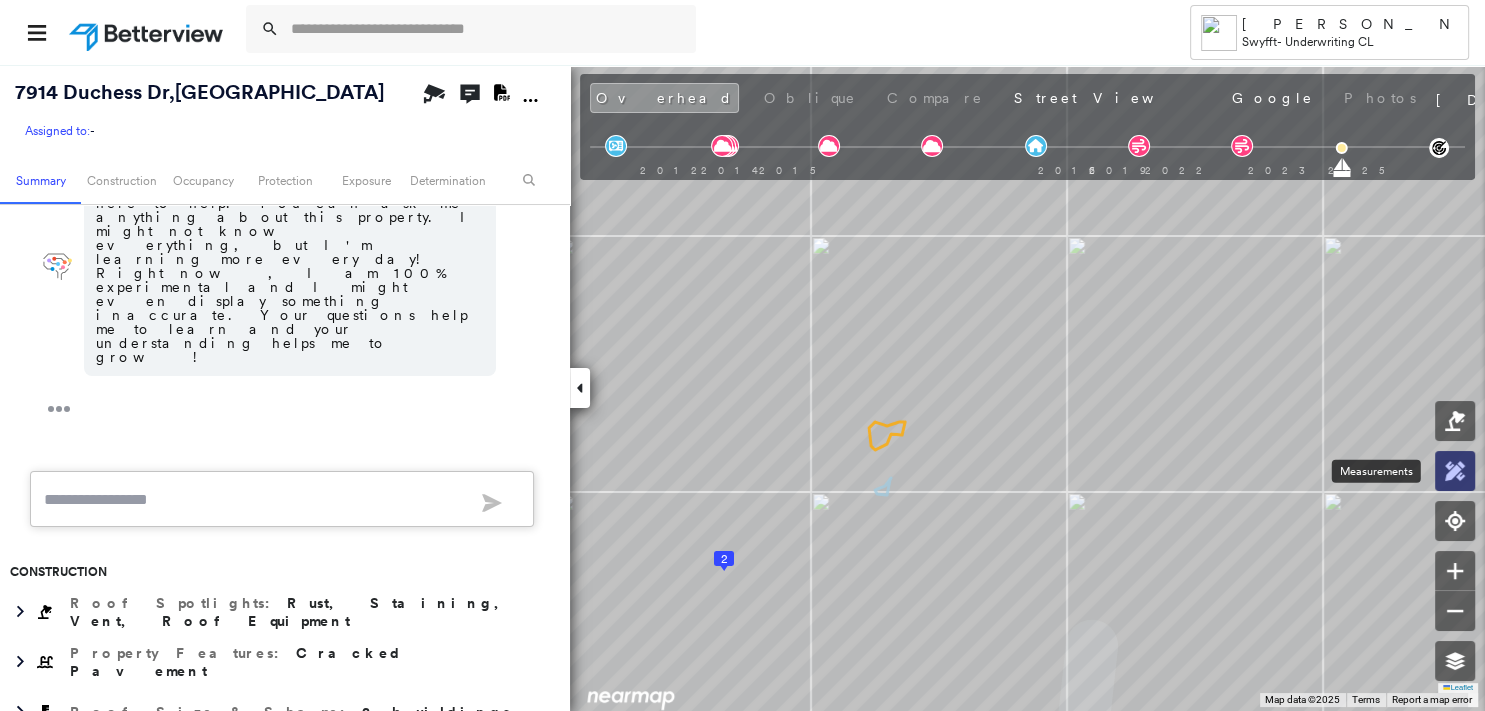 click 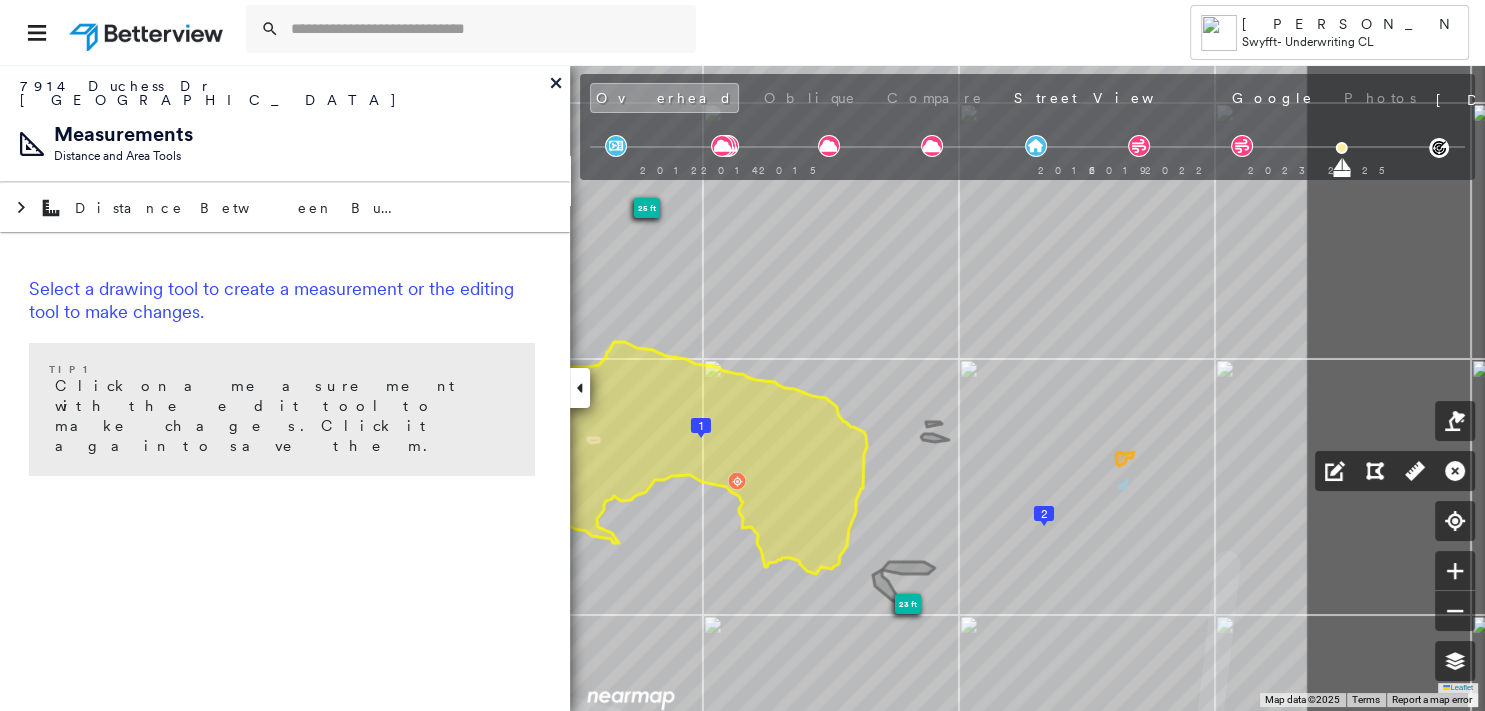 drag, startPoint x: 1154, startPoint y: 511, endPoint x: 827, endPoint y: 503, distance: 327.09784 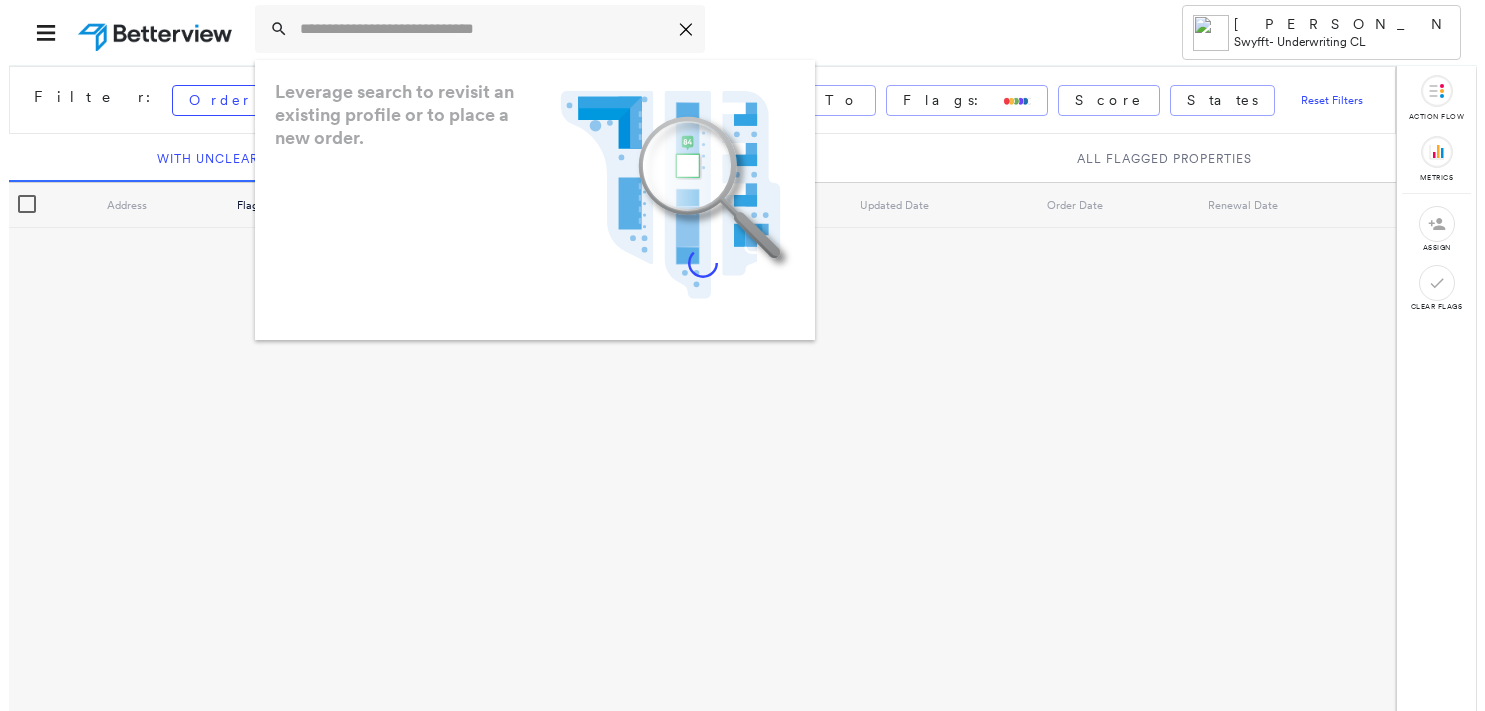 scroll, scrollTop: 0, scrollLeft: 0, axis: both 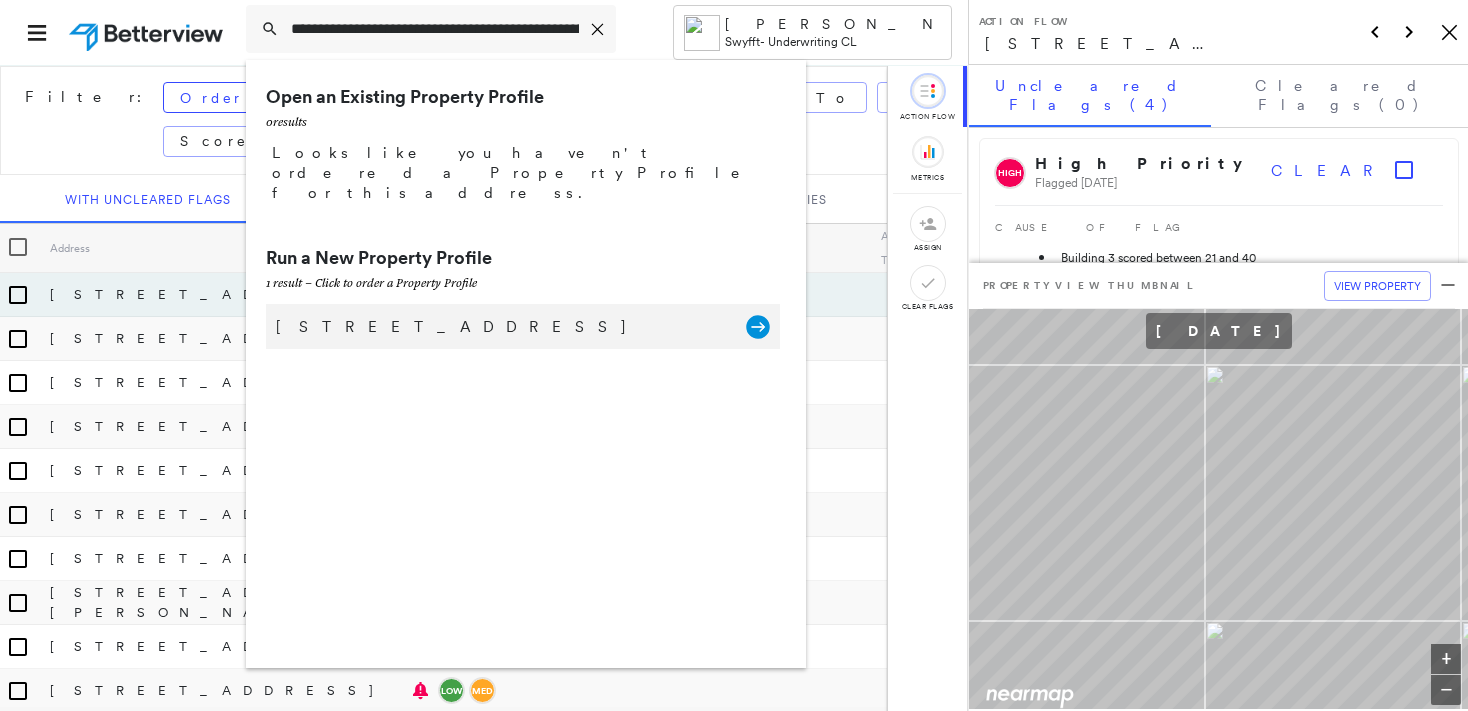 type on "**********" 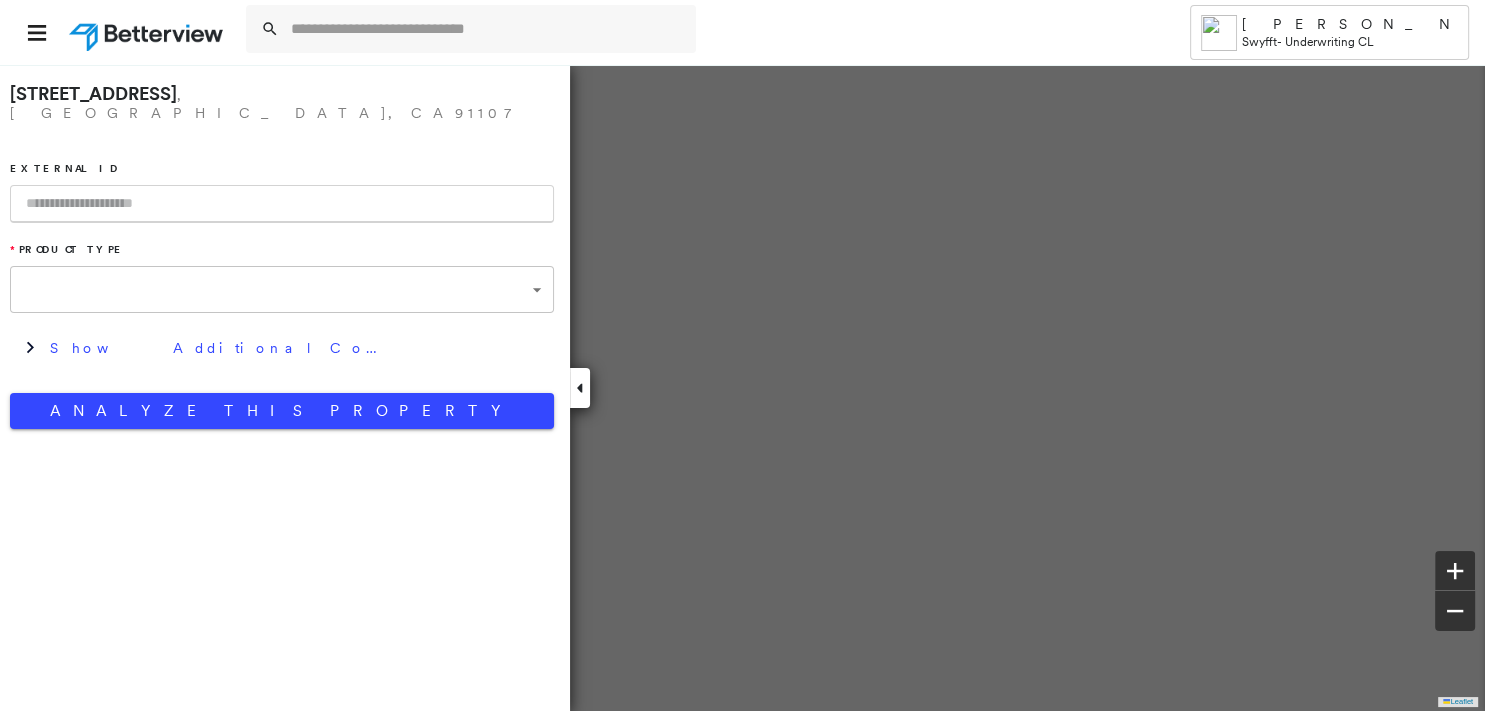 type on "**********" 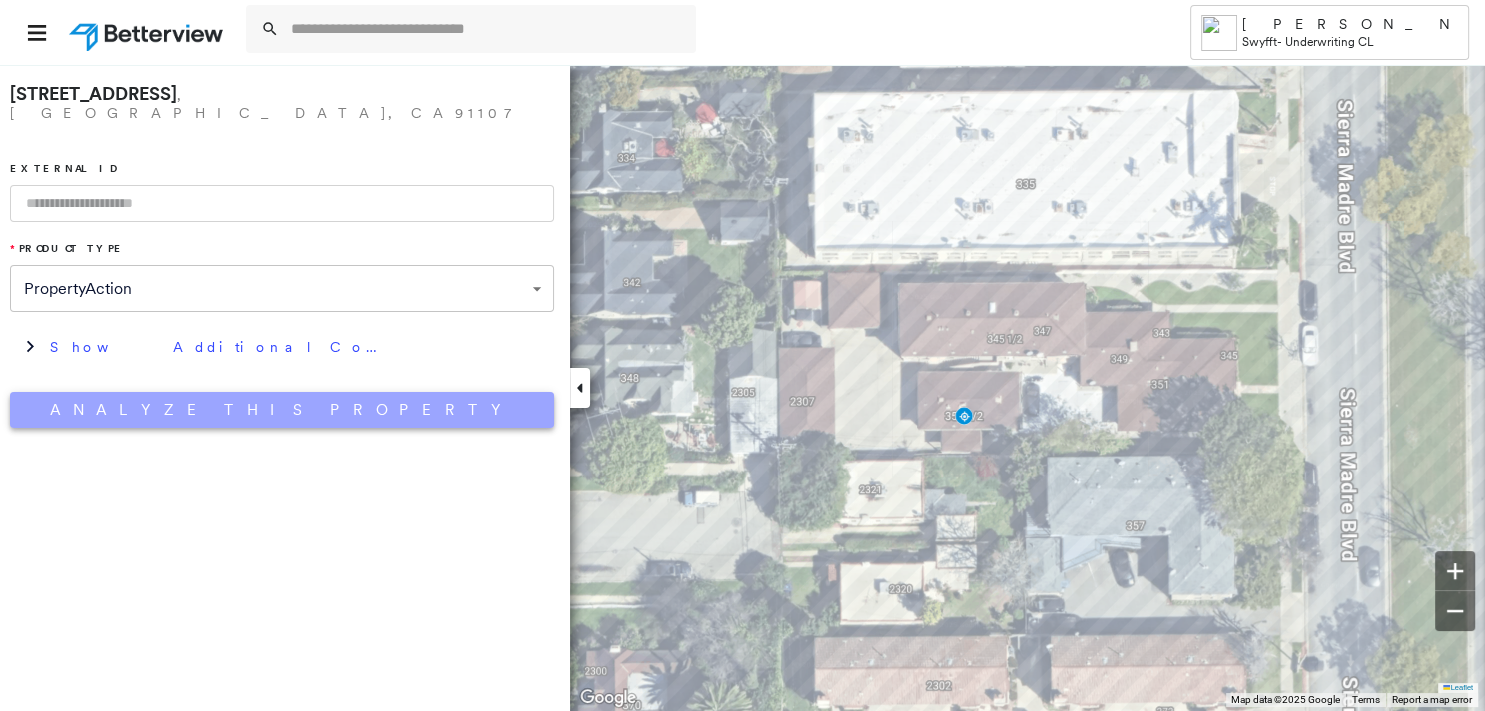 click on "Analyze This Property" at bounding box center [282, 410] 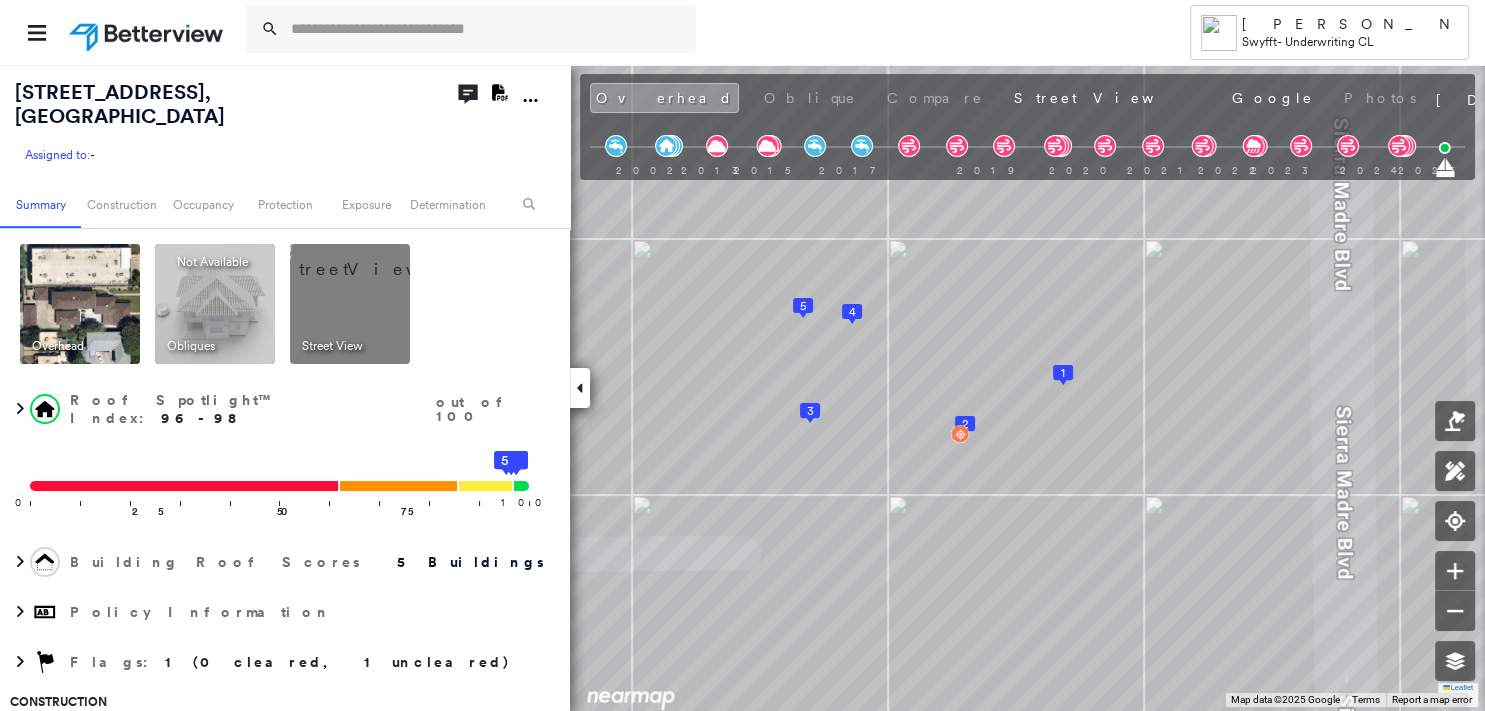 click 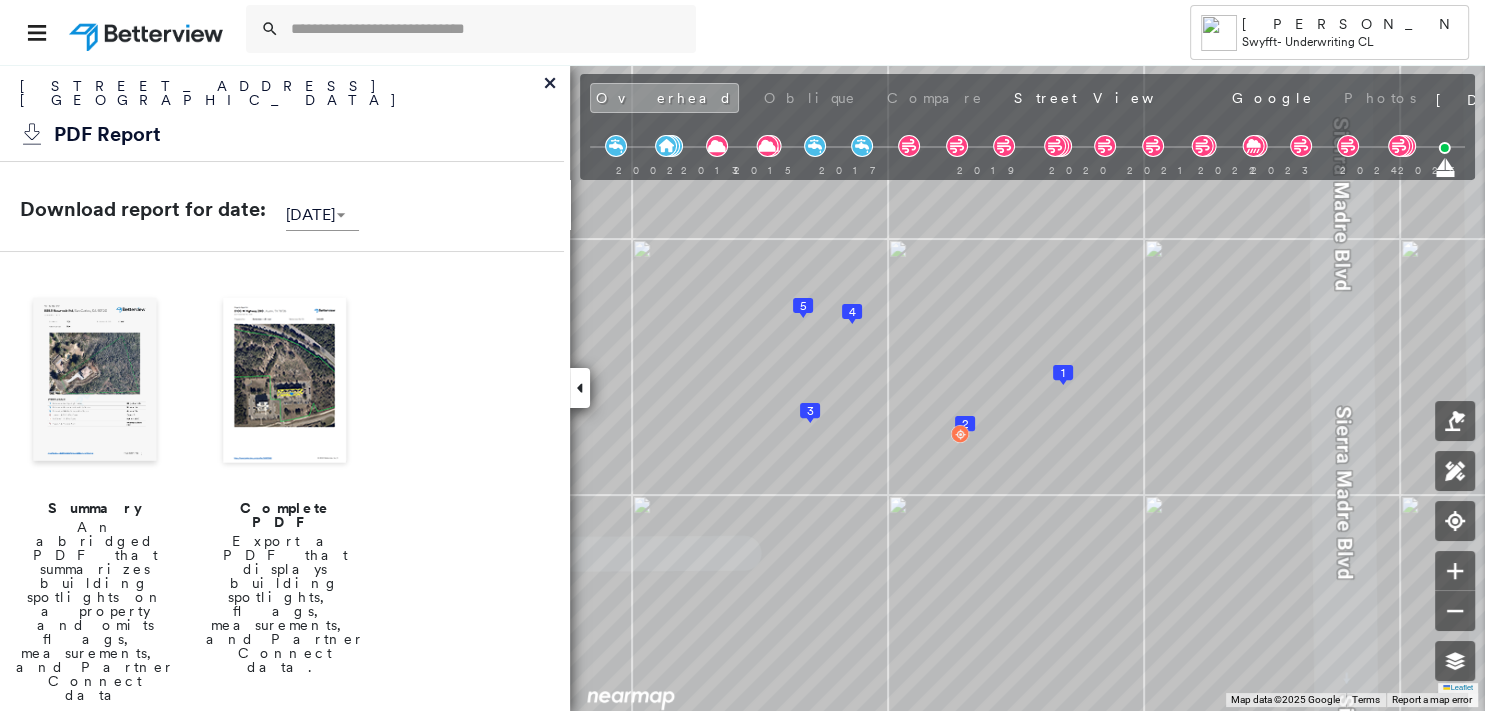 click at bounding box center (95, 382) 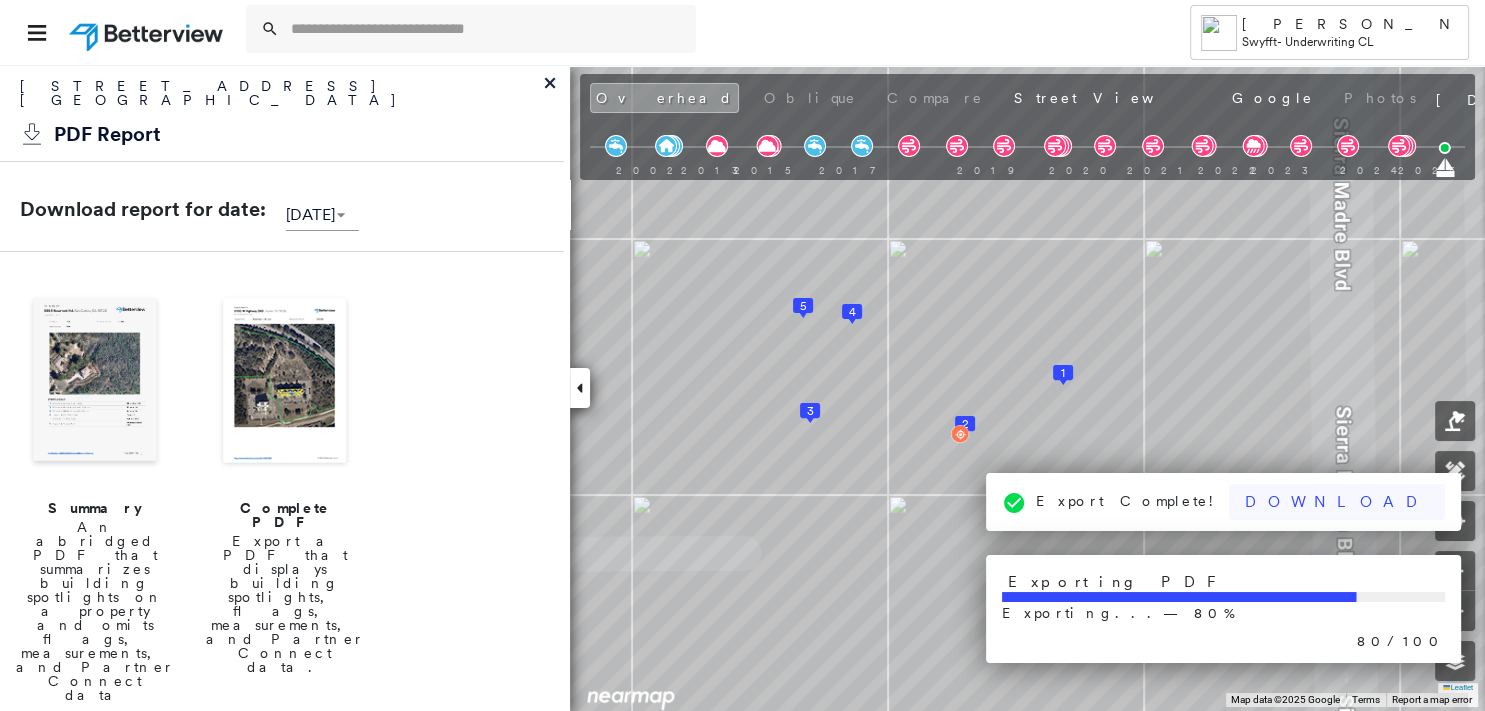 click on "Download" at bounding box center [1337, 502] 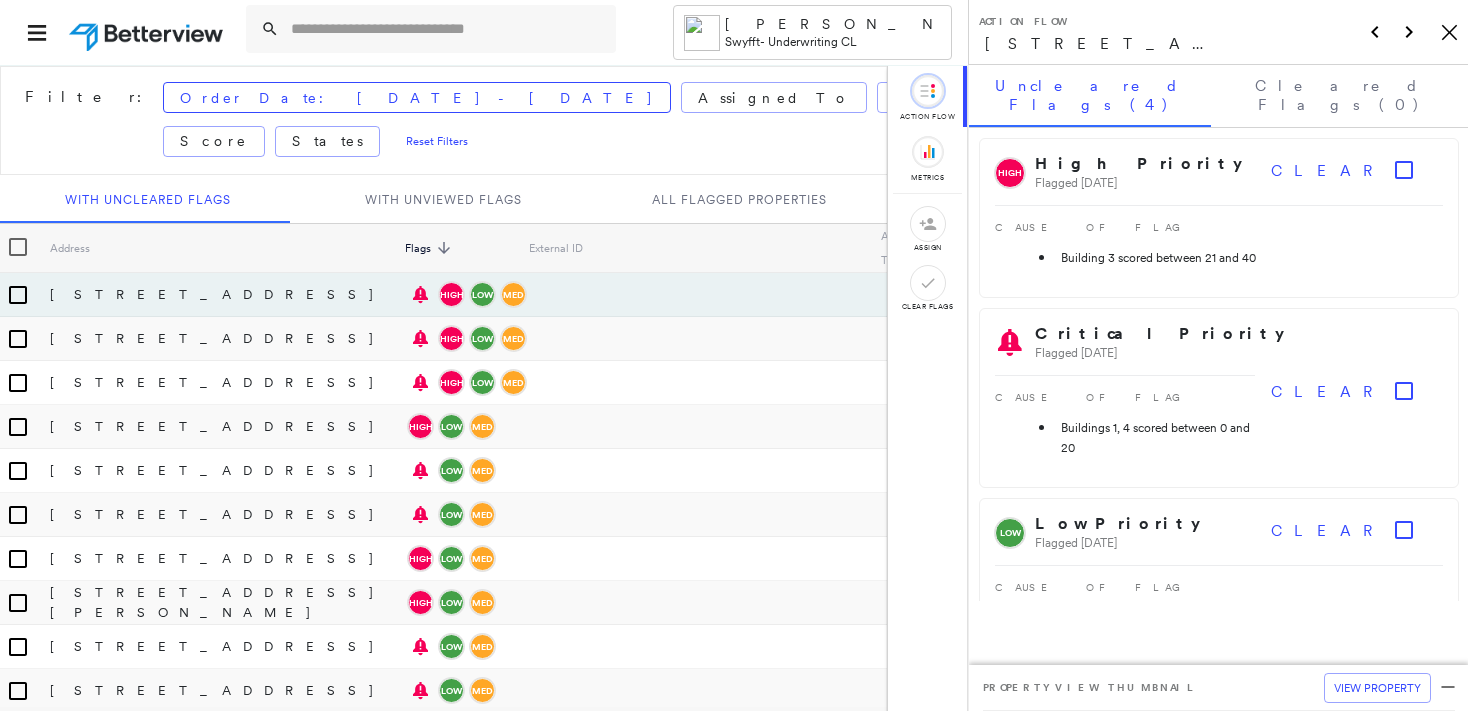 scroll, scrollTop: 0, scrollLeft: 0, axis: both 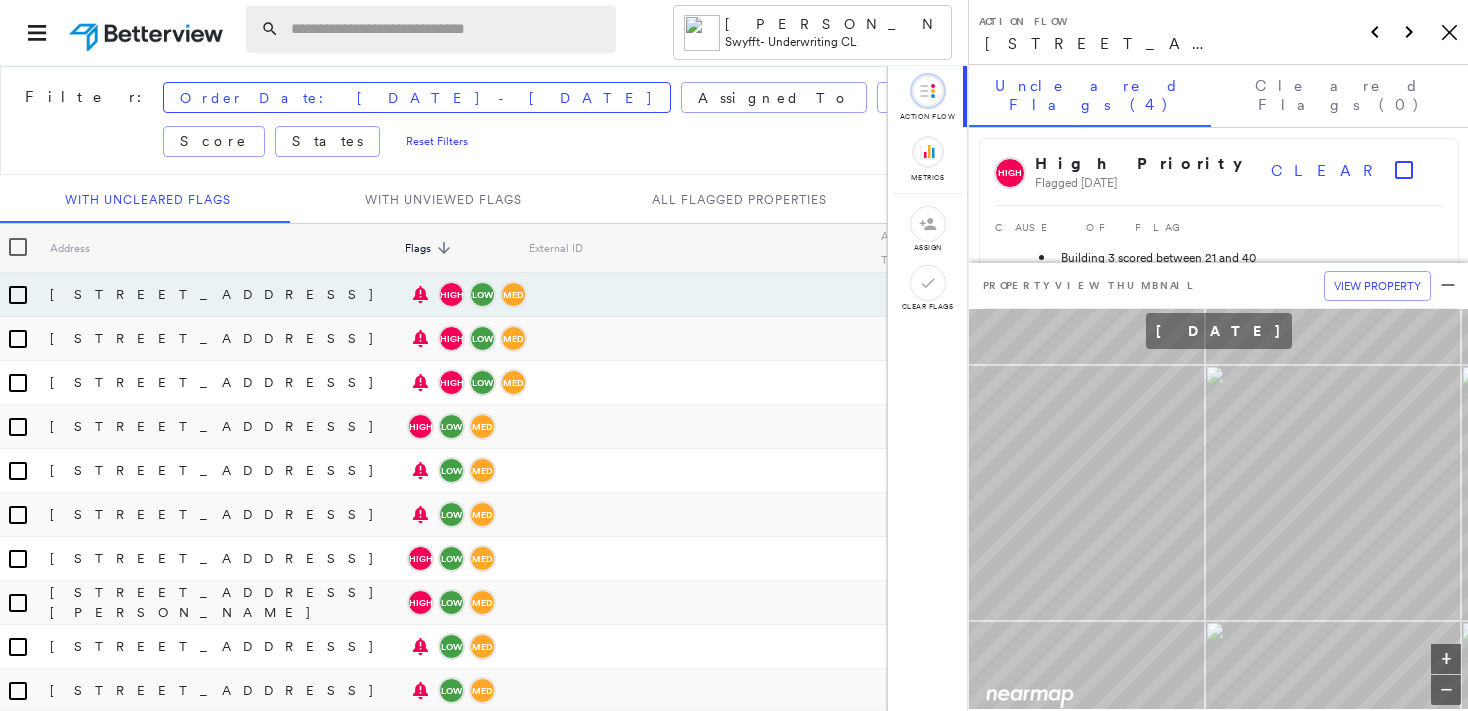 click at bounding box center (447, 29) 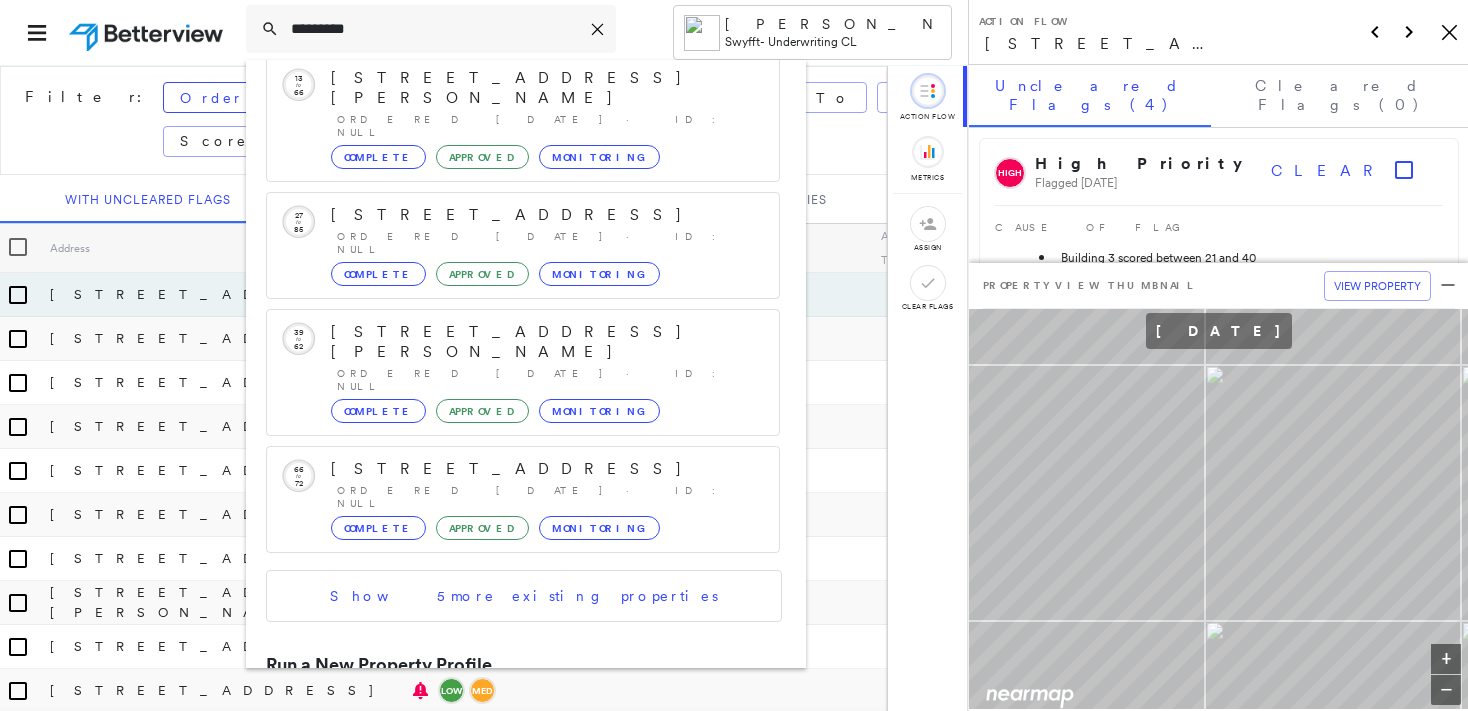 scroll, scrollTop: 0, scrollLeft: 0, axis: both 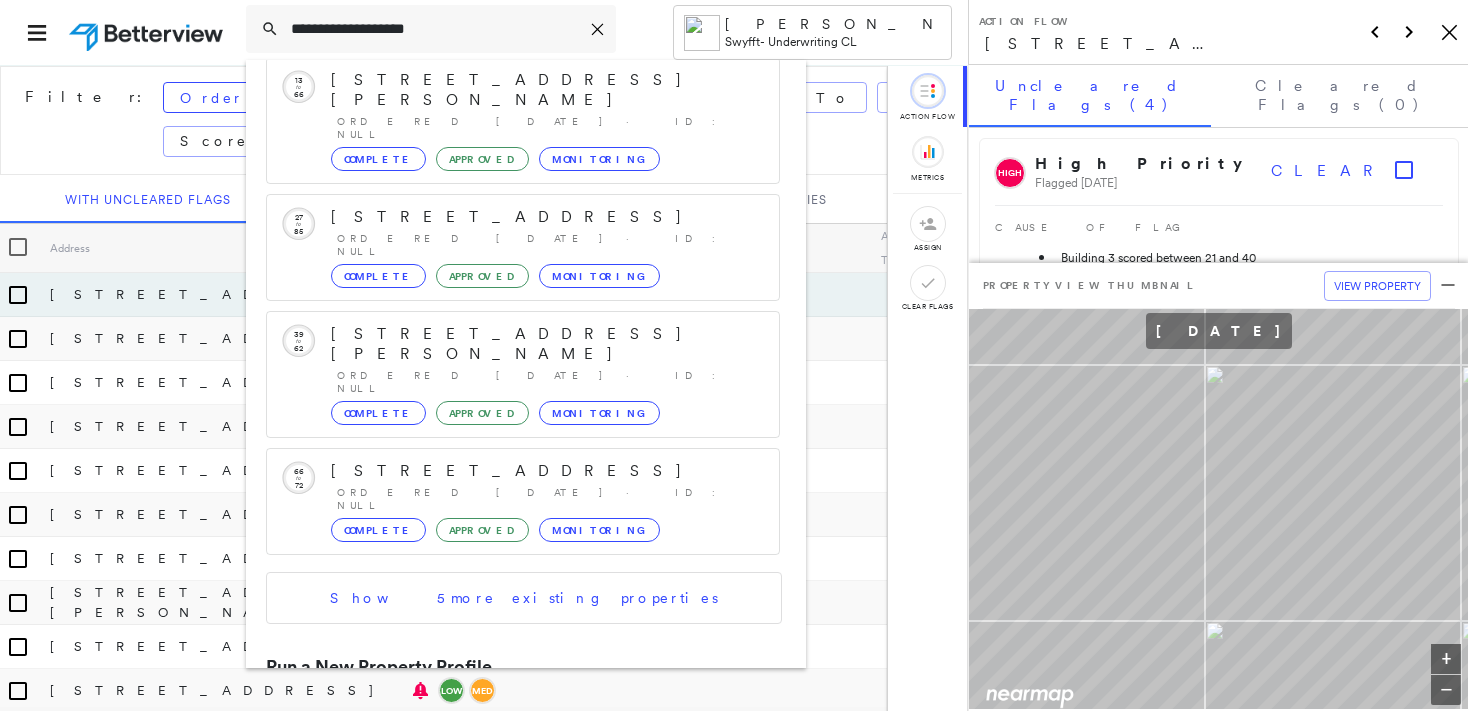 type on "**********" 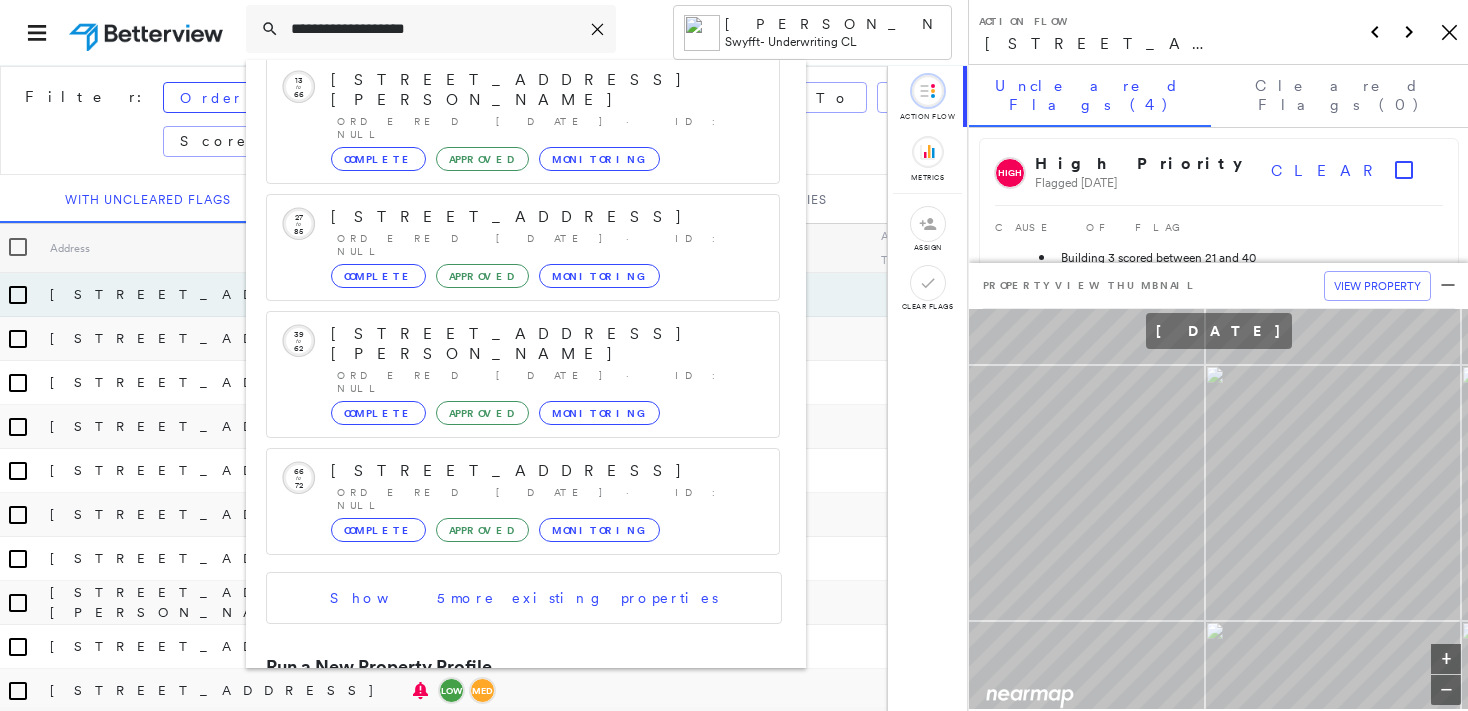 click on "343 S Sierra Madre Blvd, Pasadena, CA 91107" at bounding box center (501, 736) 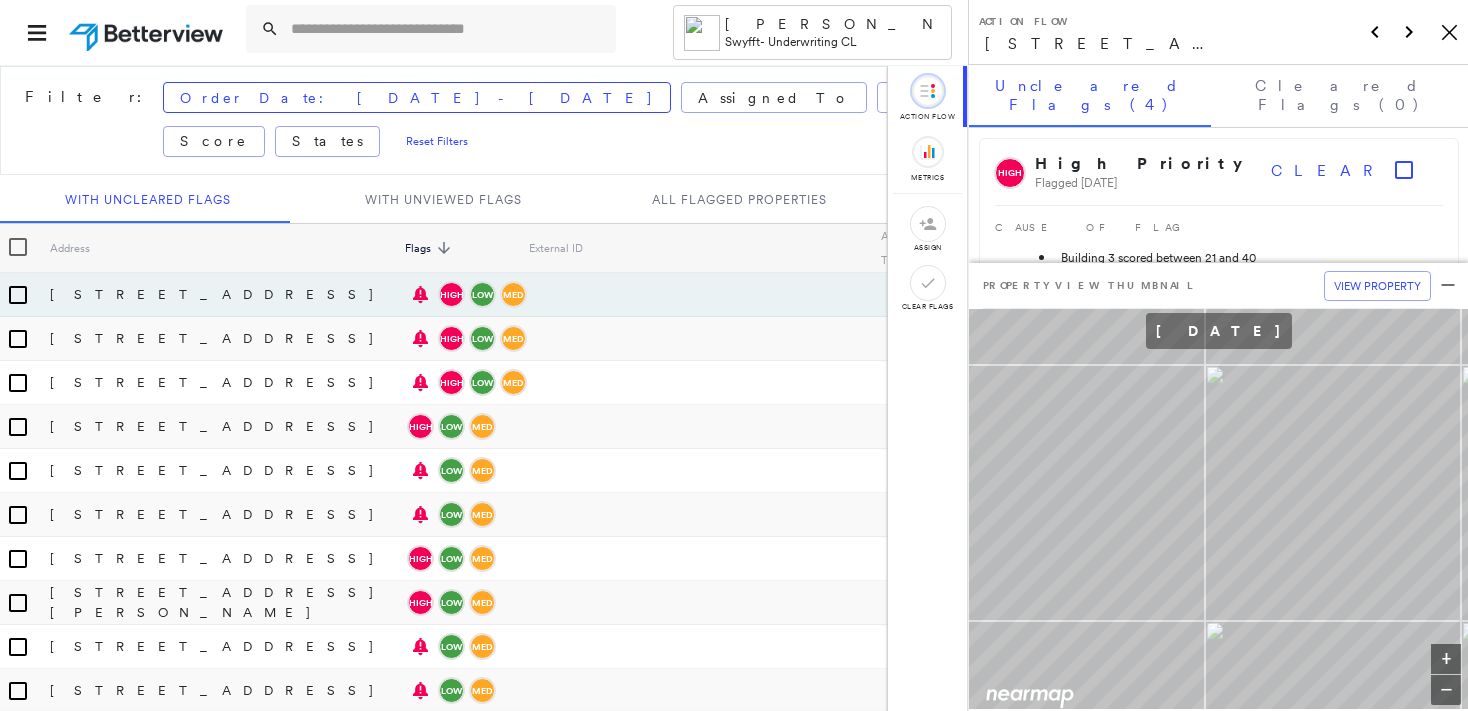 click 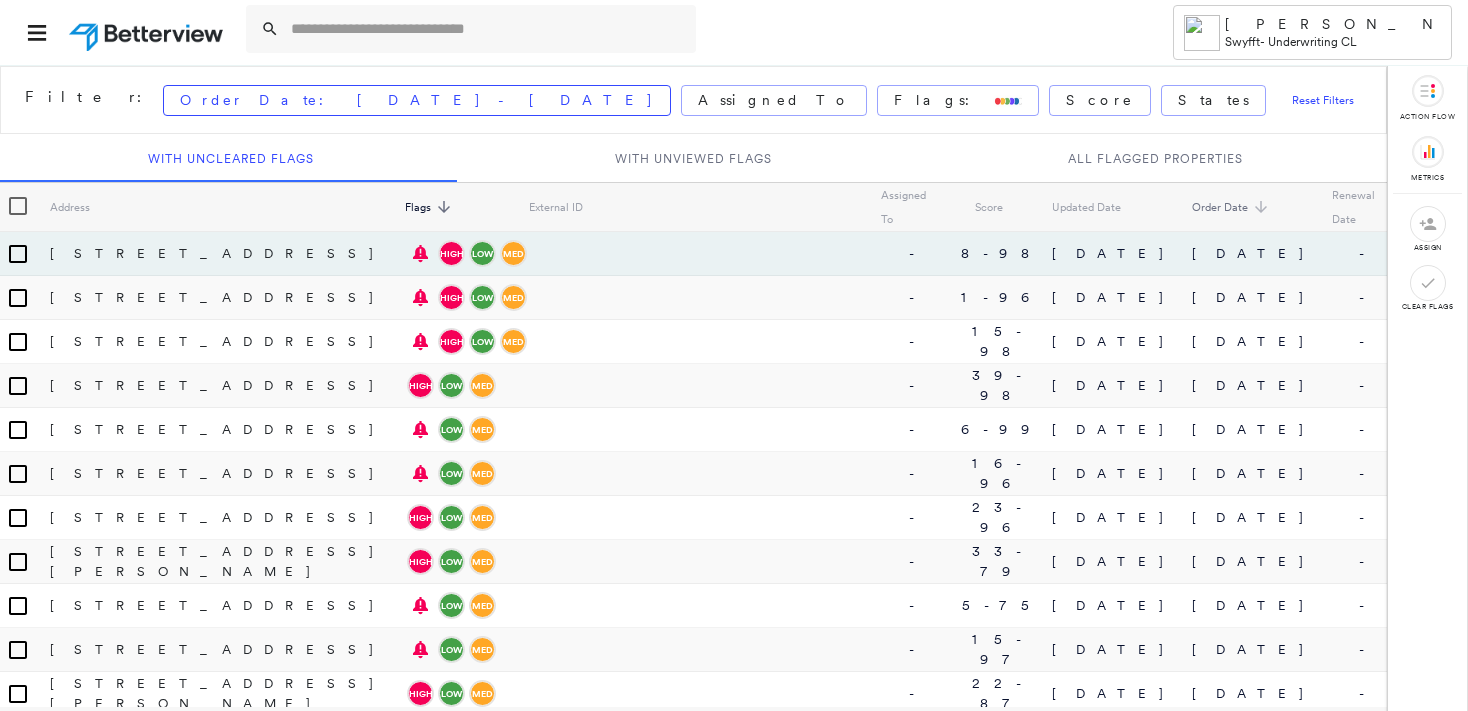 click on "Order Date" at bounding box center (1233, 207) 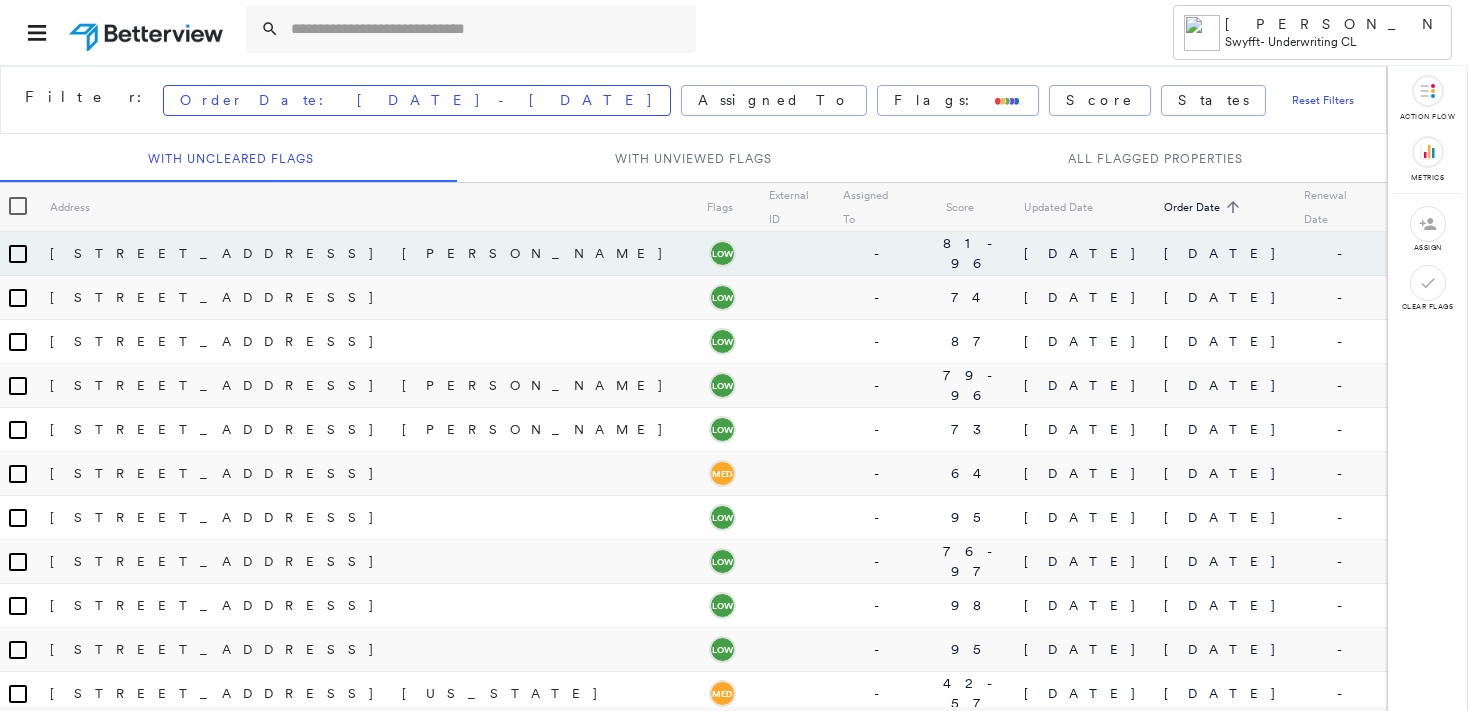 click on "Order Date sorted ascending" at bounding box center [1205, 207] 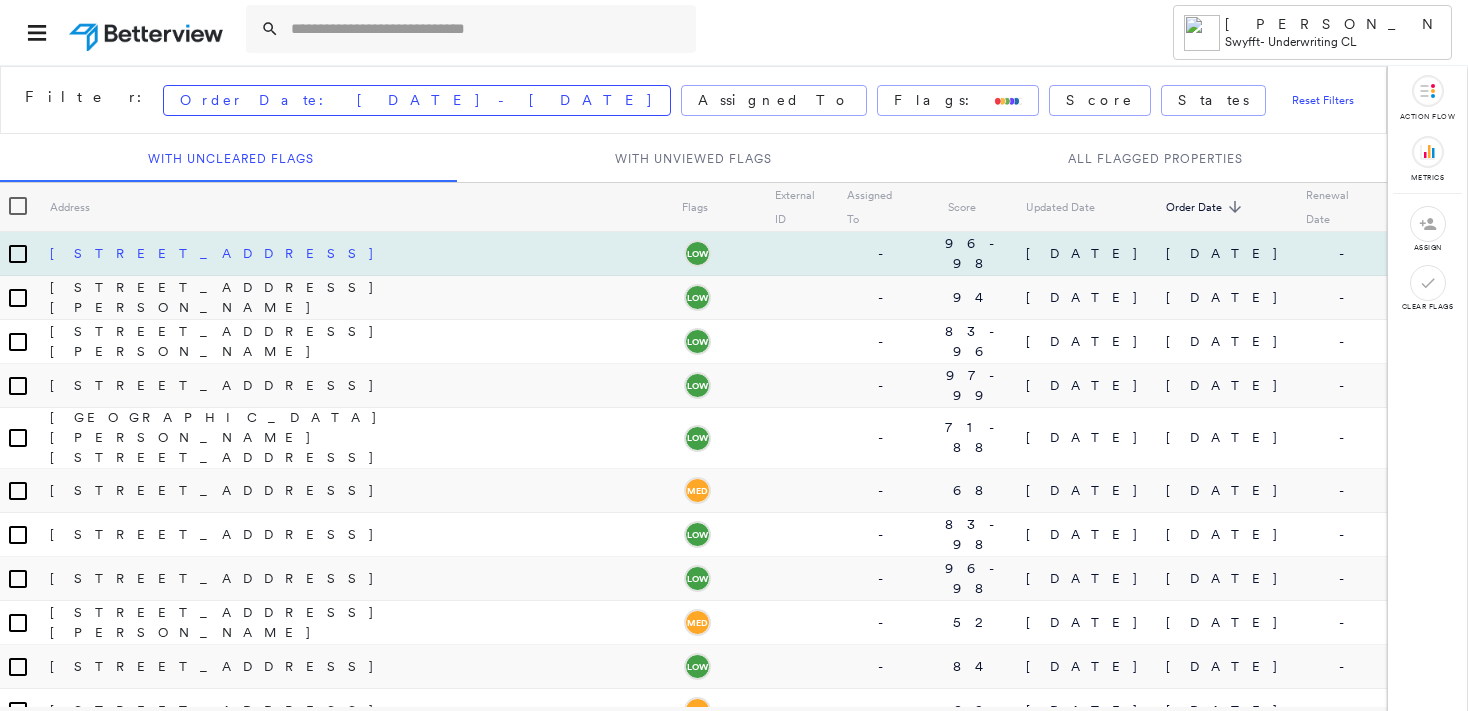 click on "351 1/2 South Sierra Madre Boulevard, Pasadena, CA 91107" at bounding box center (226, 253) 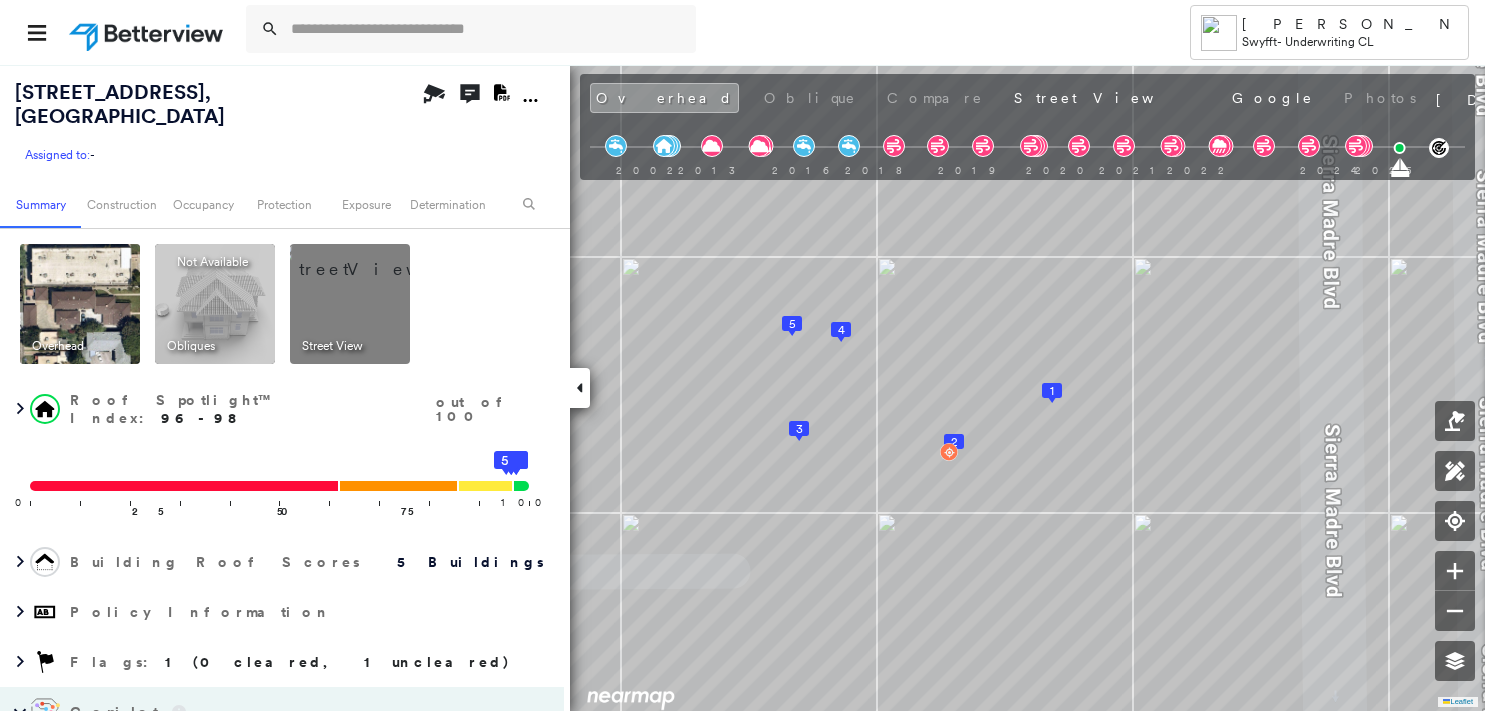 scroll, scrollTop: 0, scrollLeft: 0, axis: both 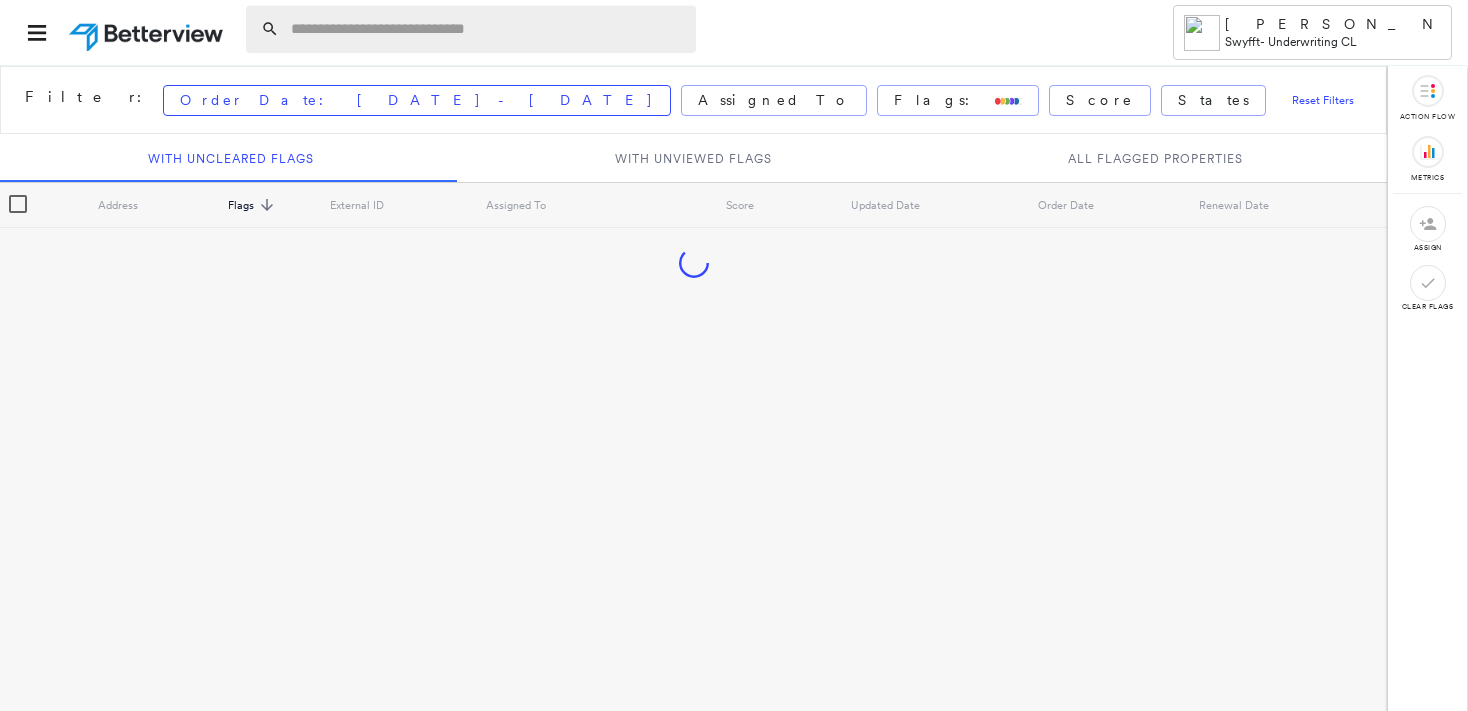 click at bounding box center (487, 29) 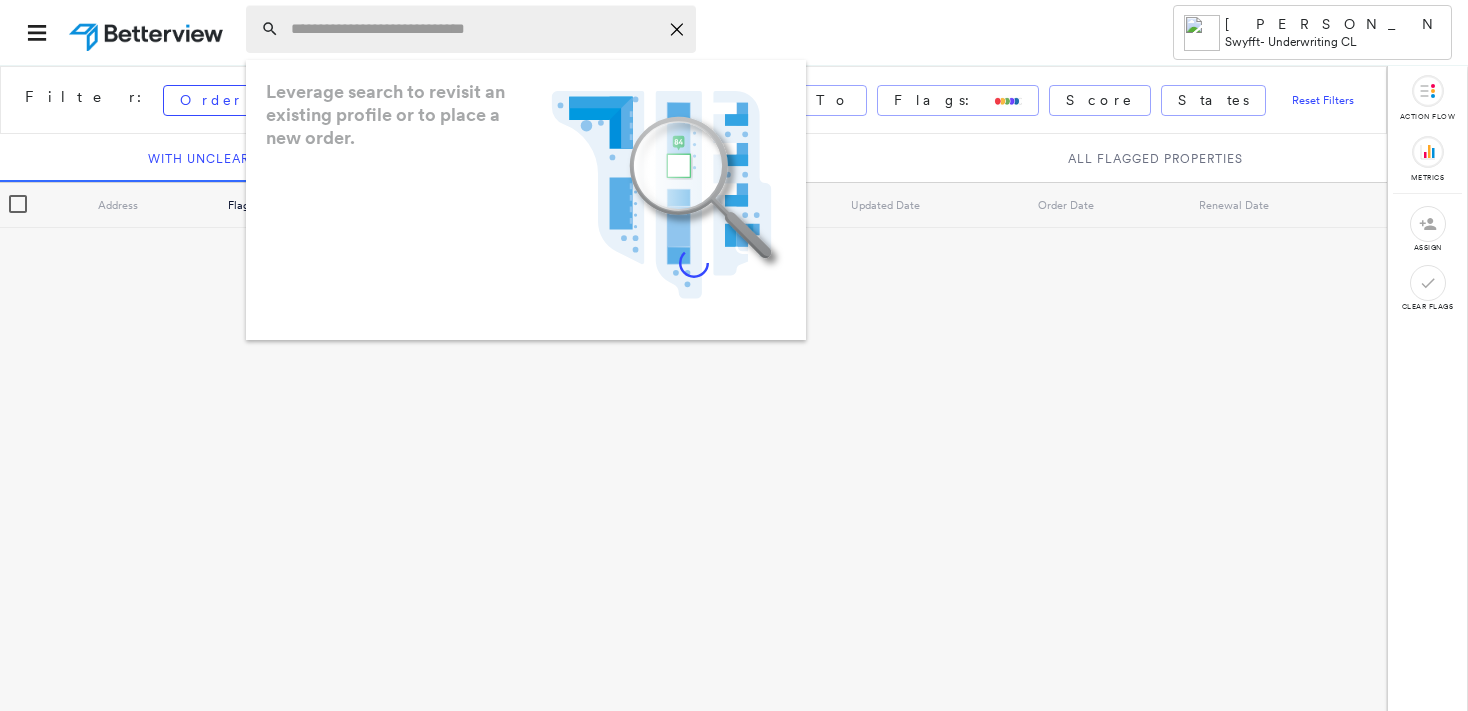 paste on "**********" 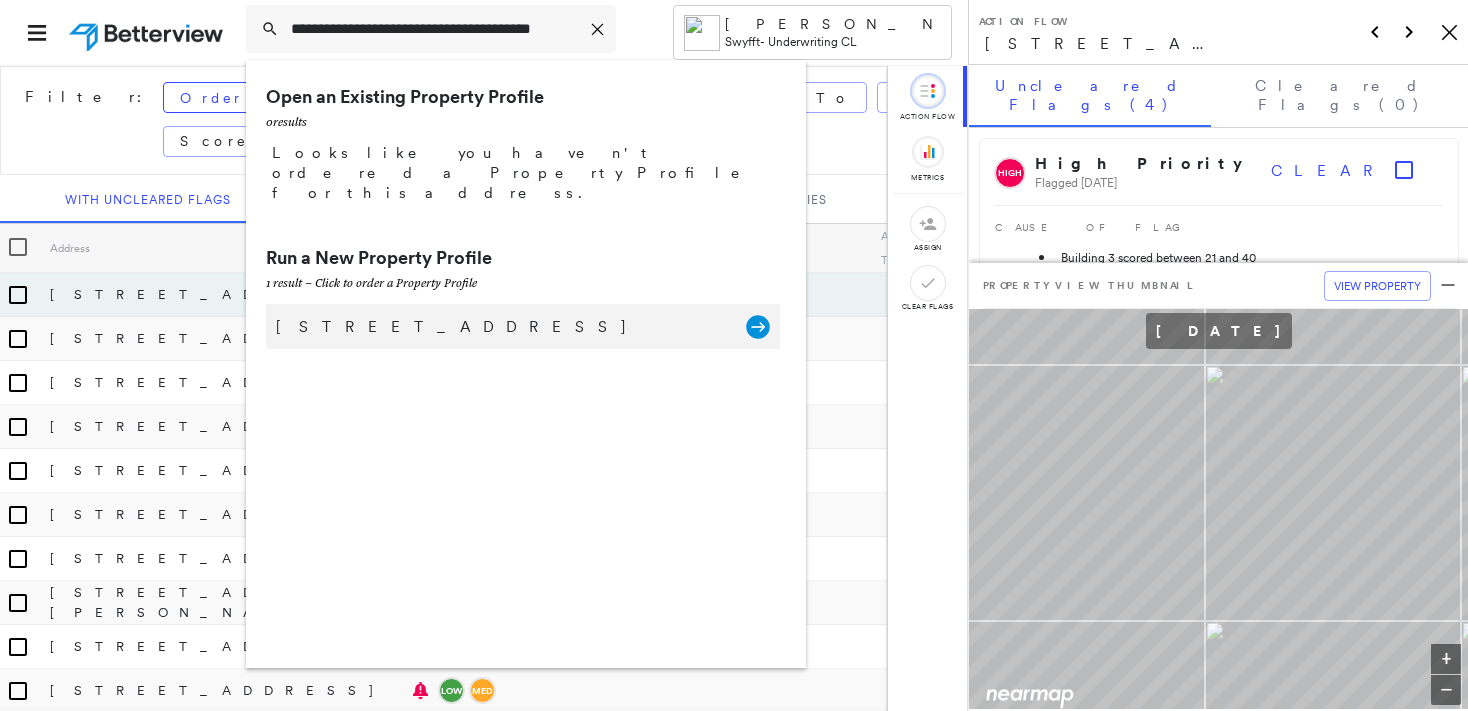 type on "**********" 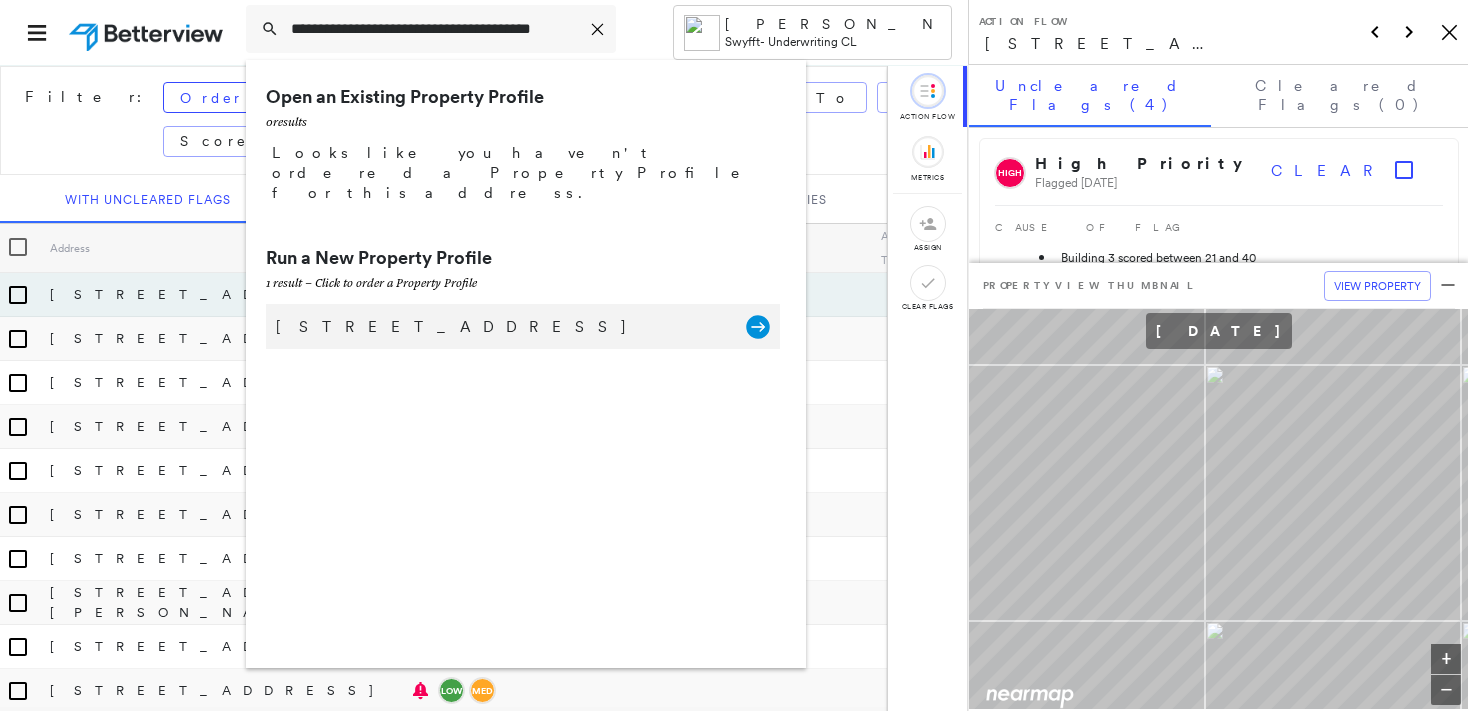 click on "[STREET_ADDRESS]" at bounding box center [501, 327] 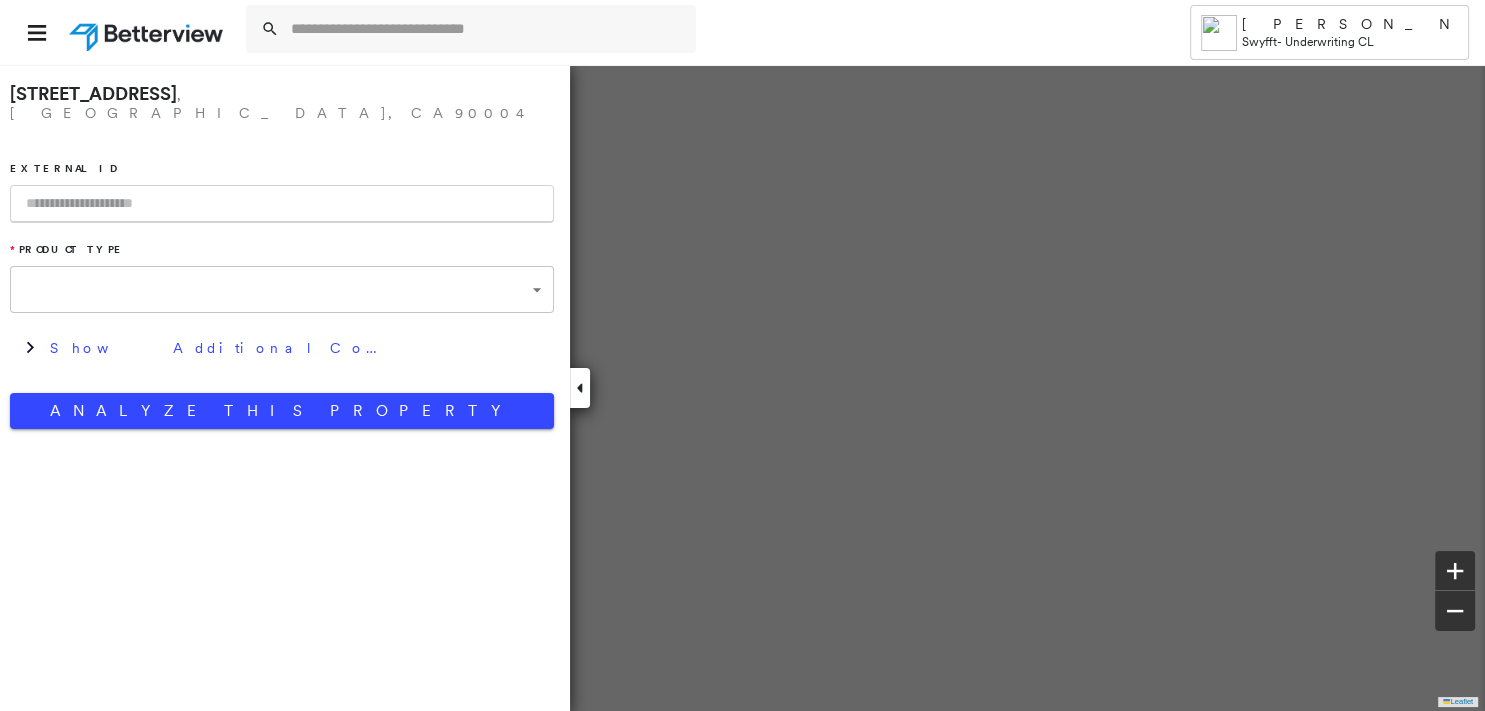 type on "**********" 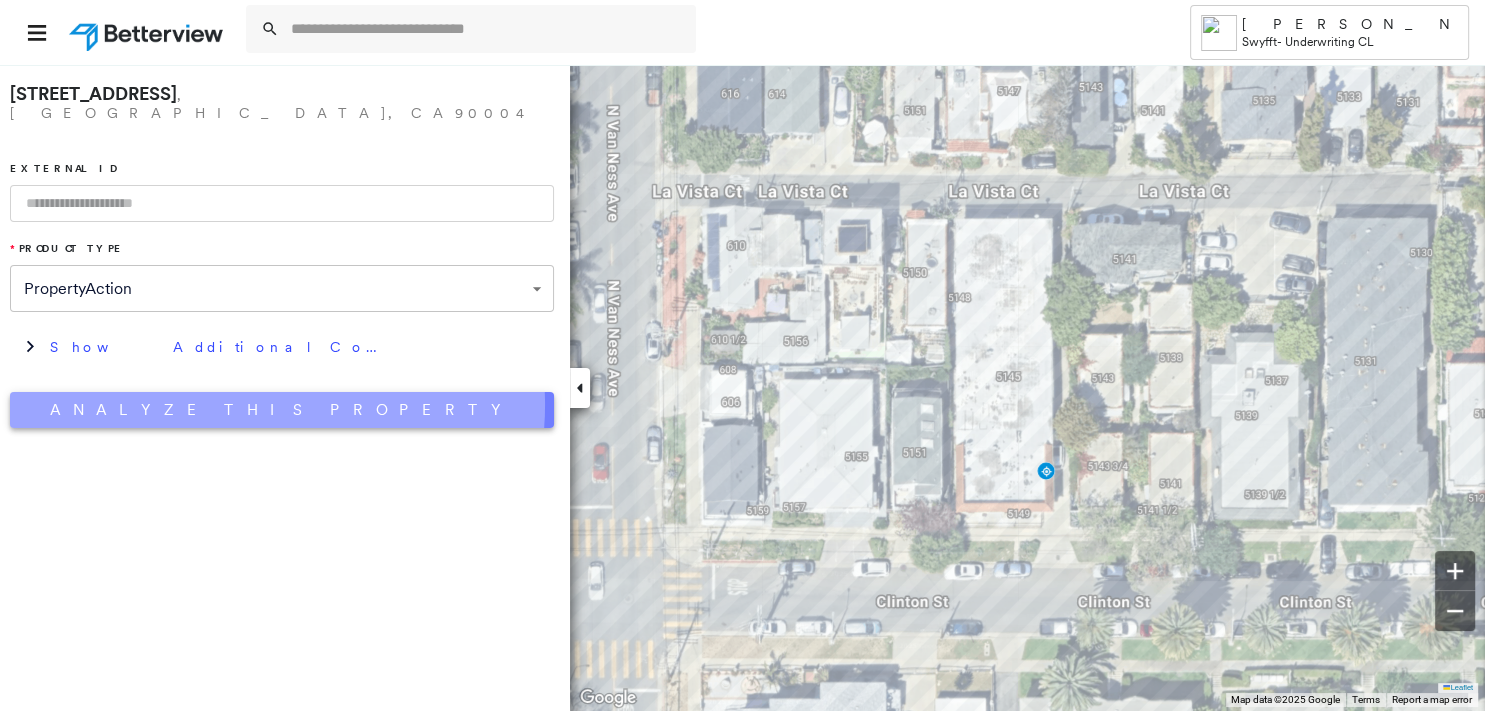 click on "Analyze This Property" at bounding box center (282, 410) 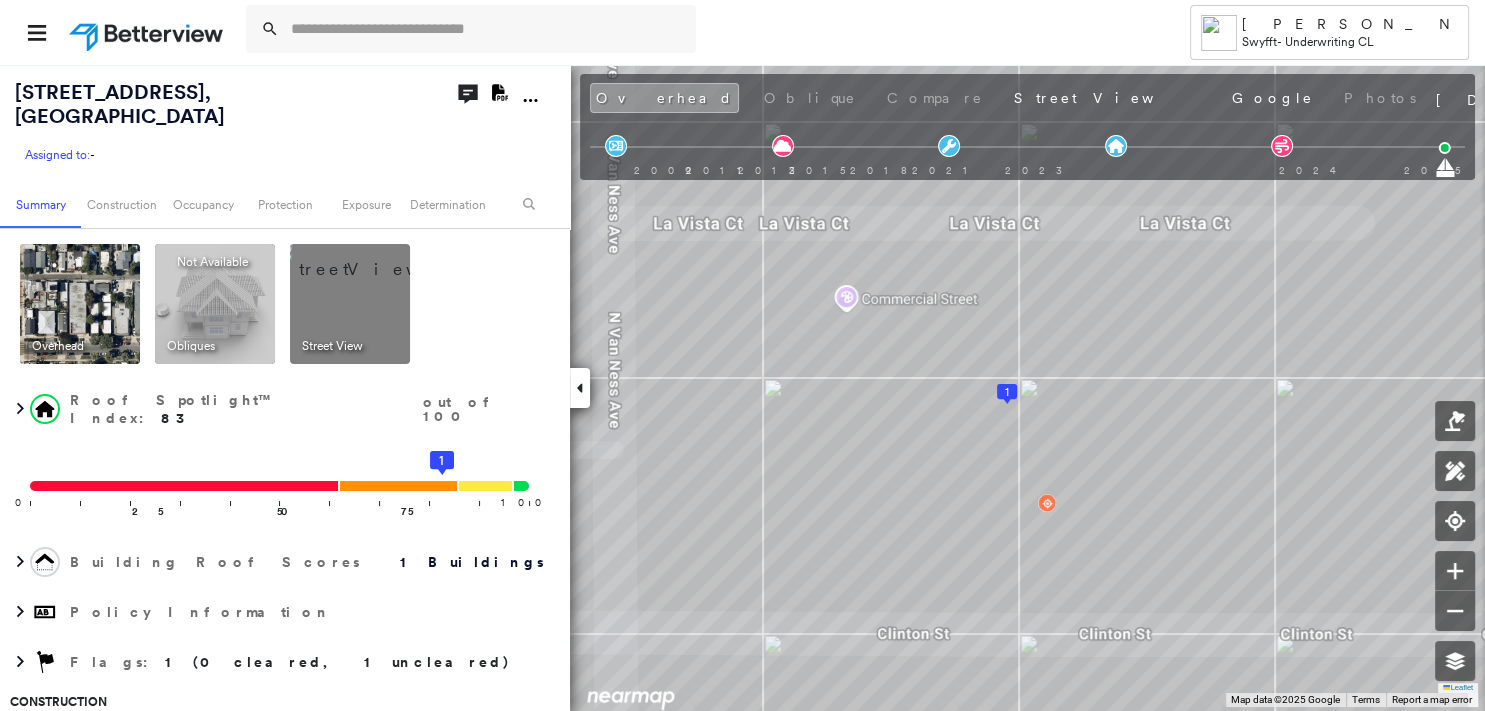 click on "Open Comments" 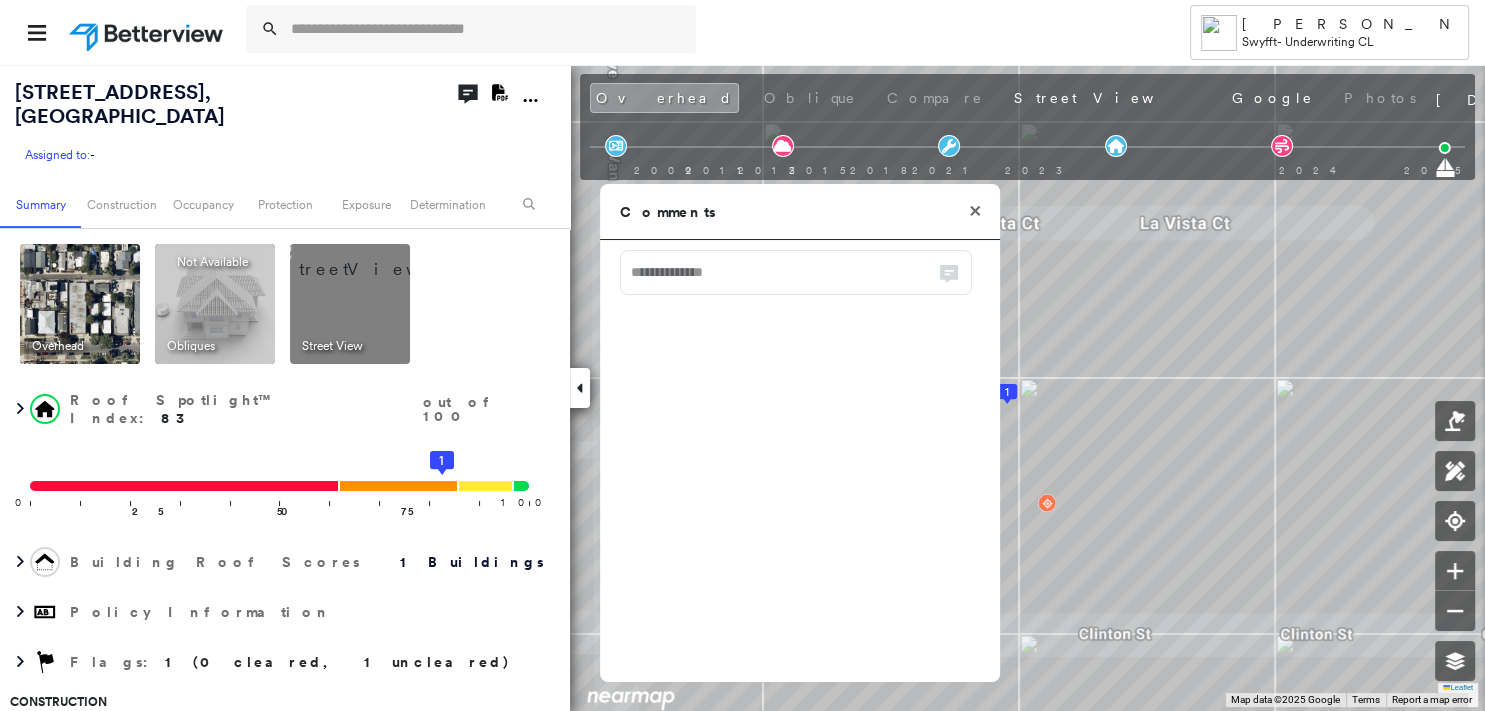 click 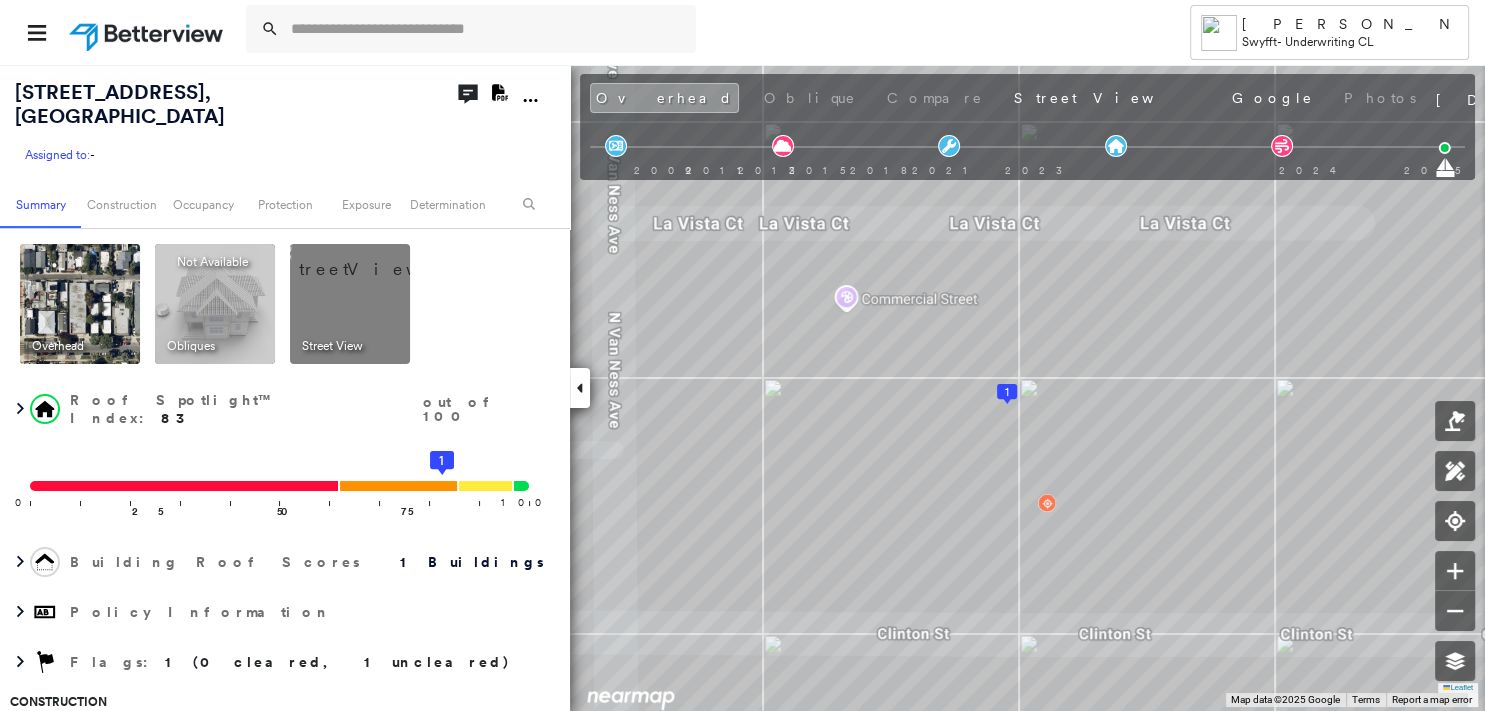 click on "Download PDF Report" 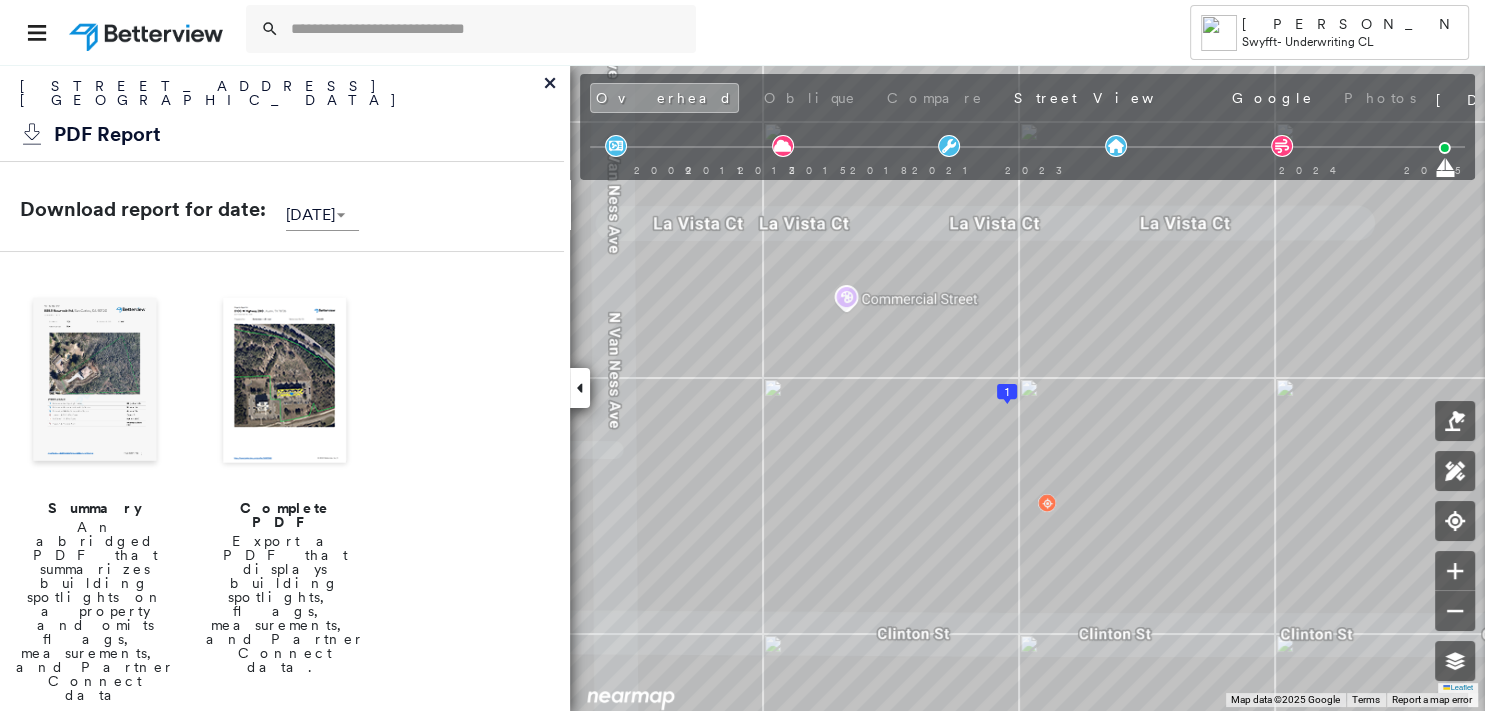 click at bounding box center [95, 382] 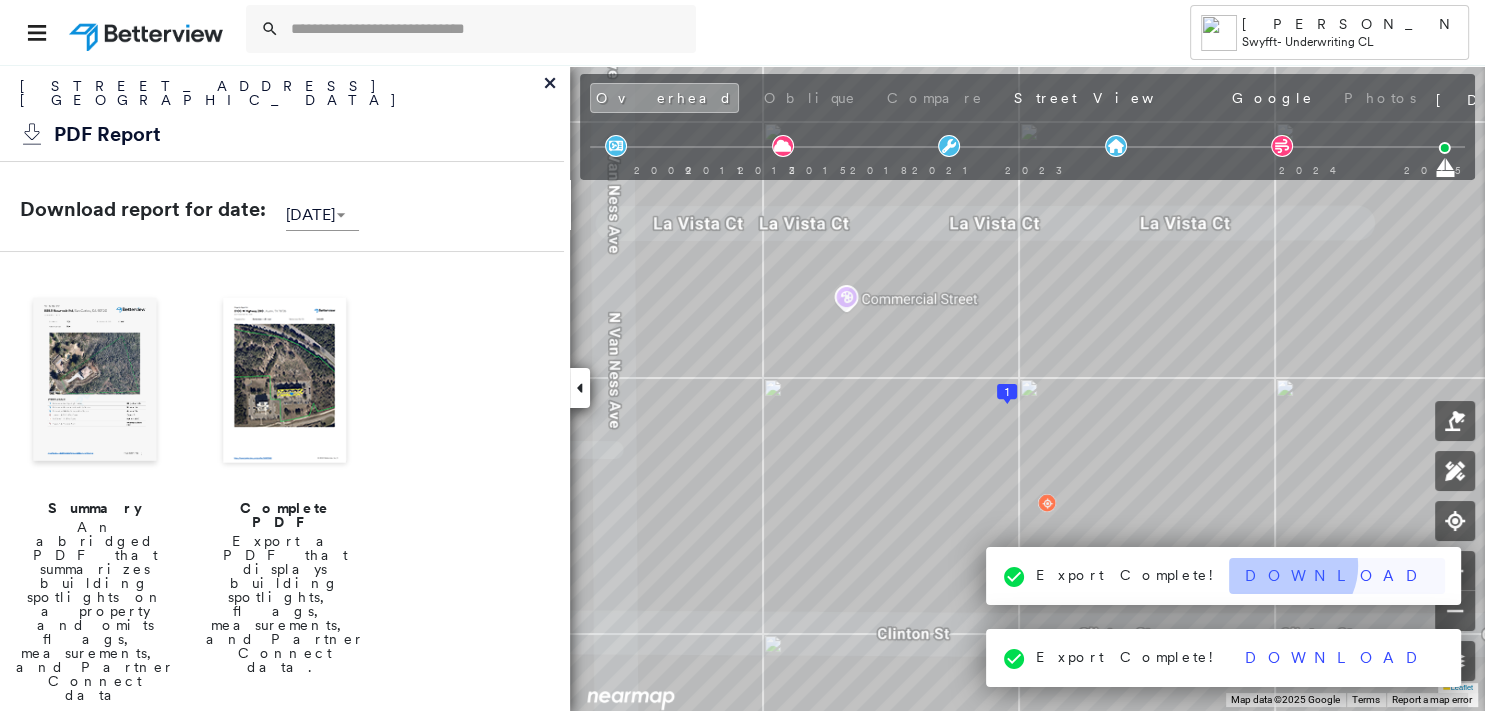 click on "Download" at bounding box center [1337, 576] 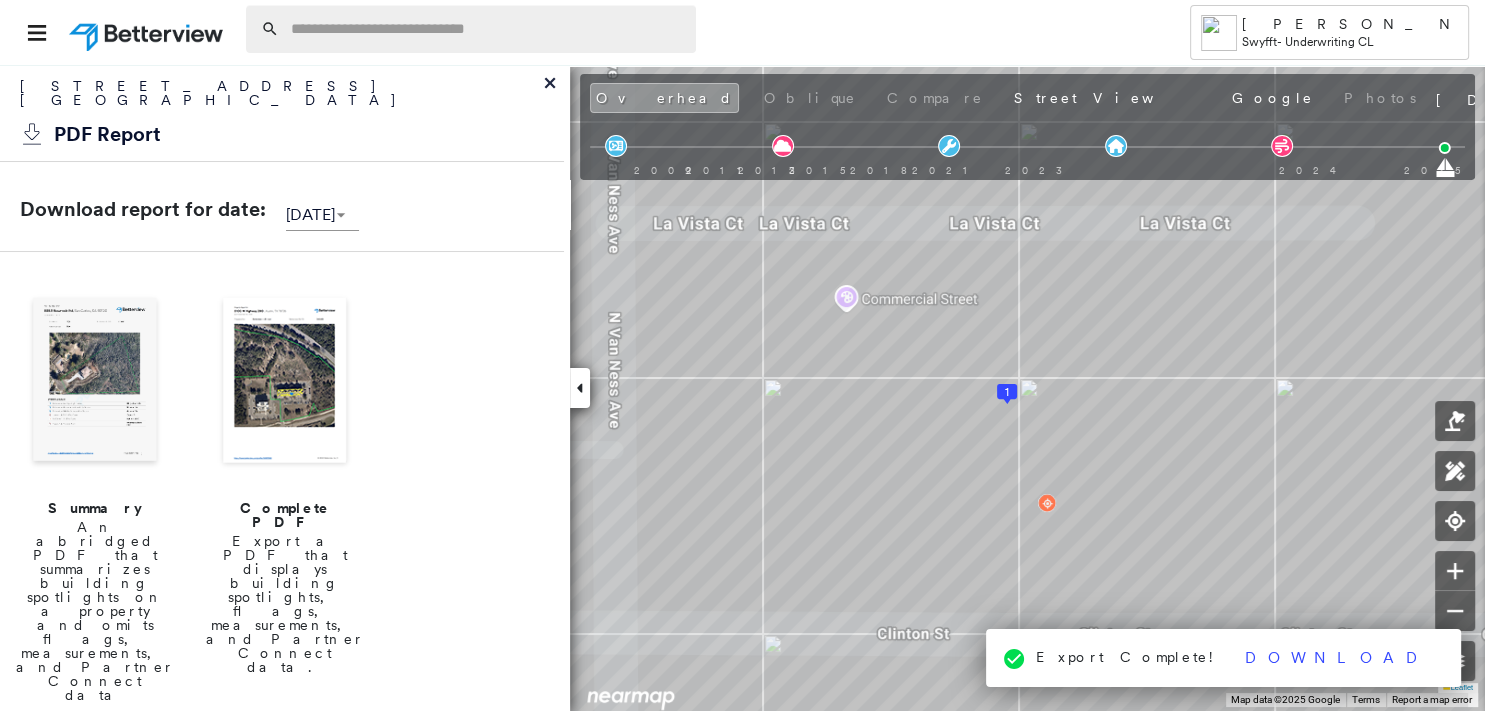 click at bounding box center (487, 29) 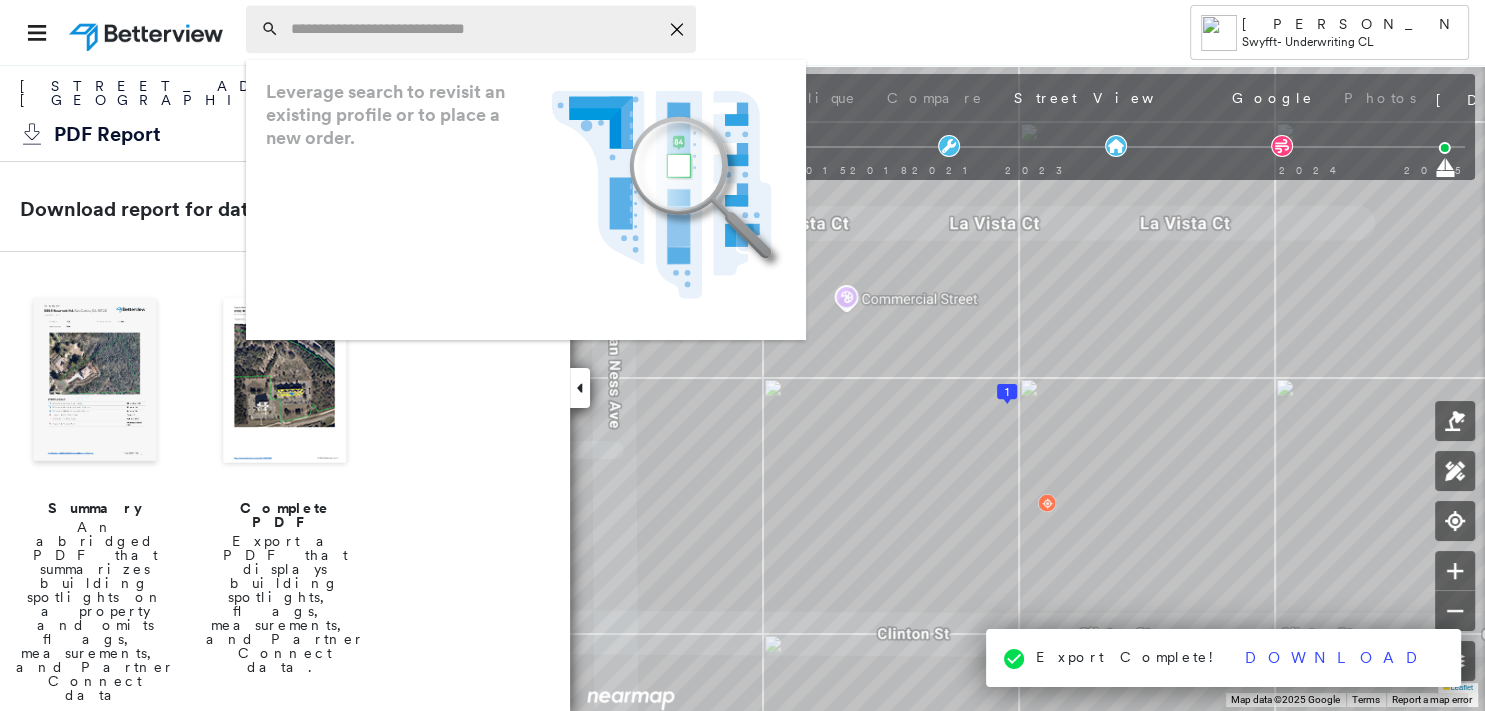 paste on "**********" 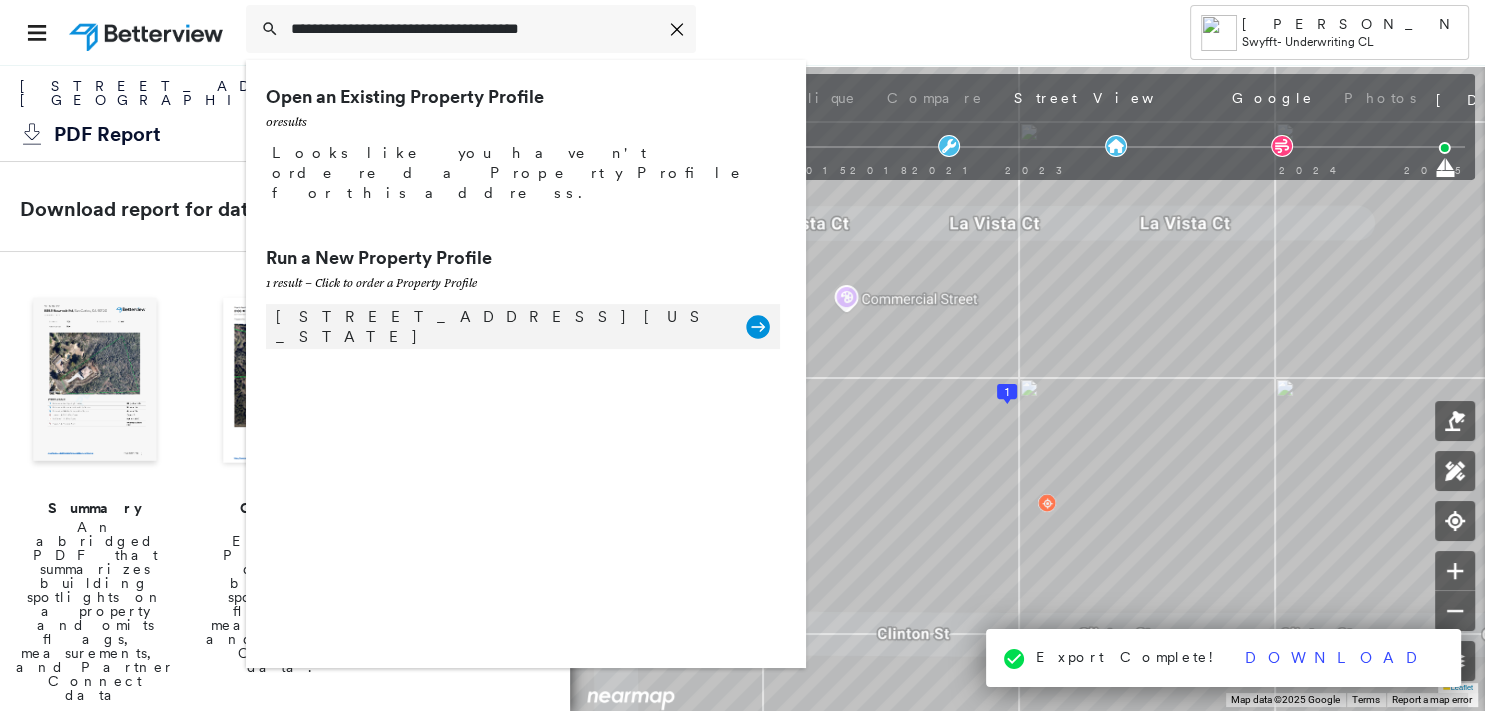 type on "**********" 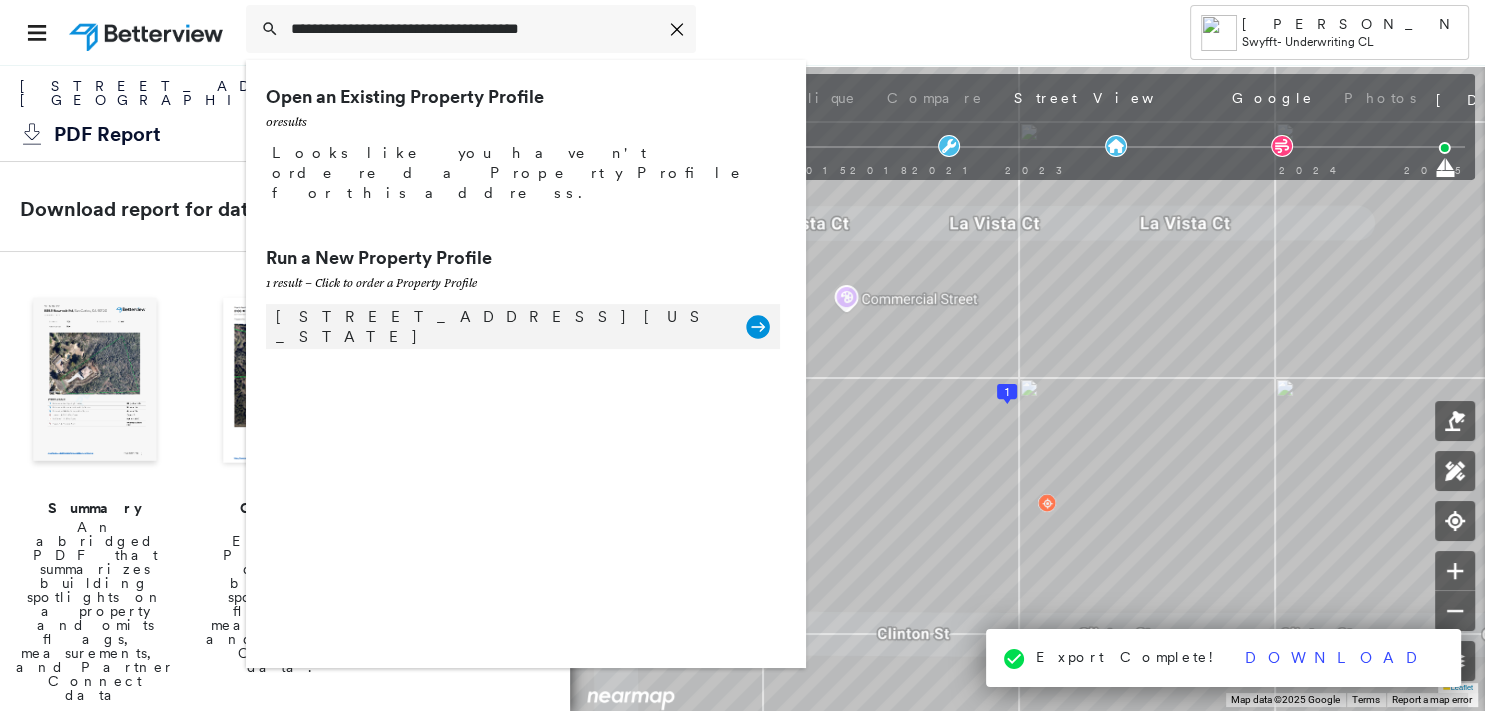 click on "12240 Montana Ave, Los Angeles, CA 90049" at bounding box center [501, 327] 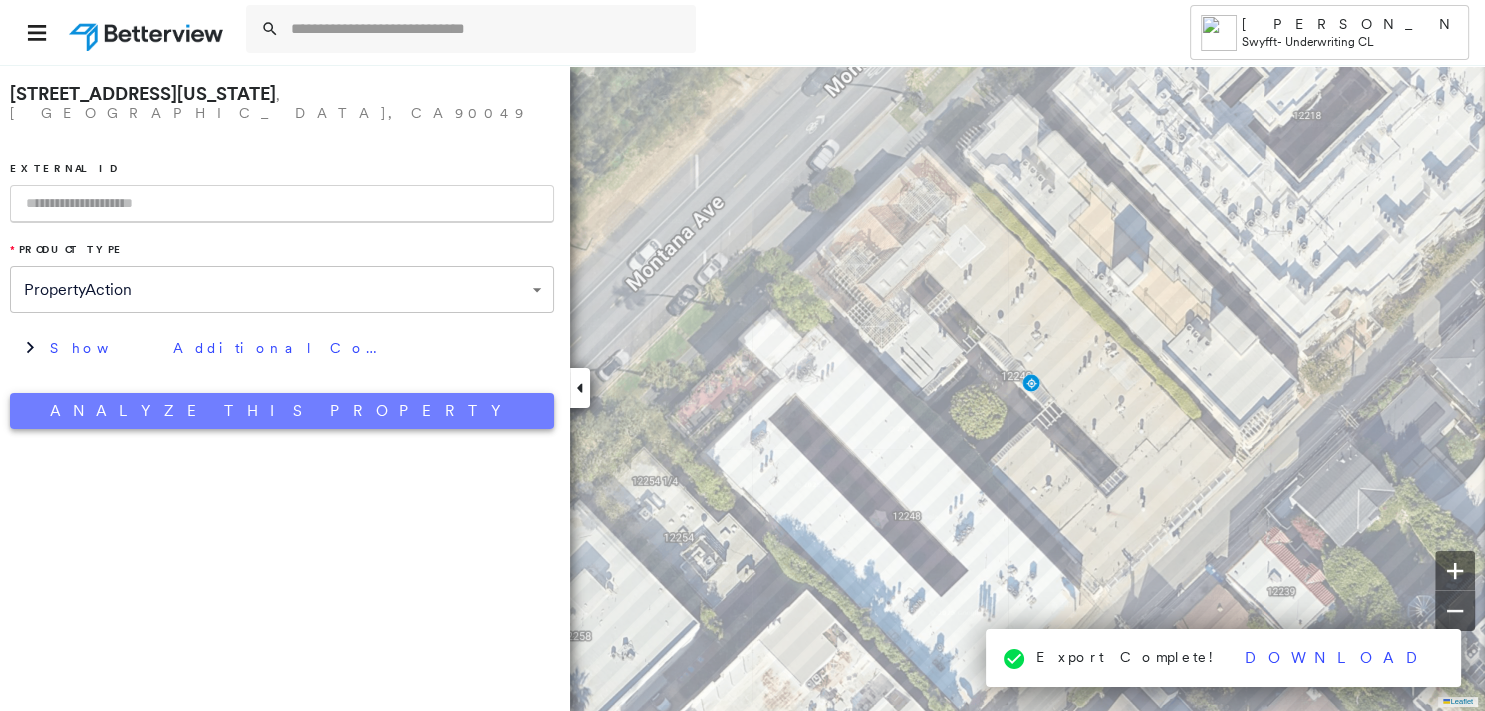 click on "Analyze This Property" at bounding box center [282, 411] 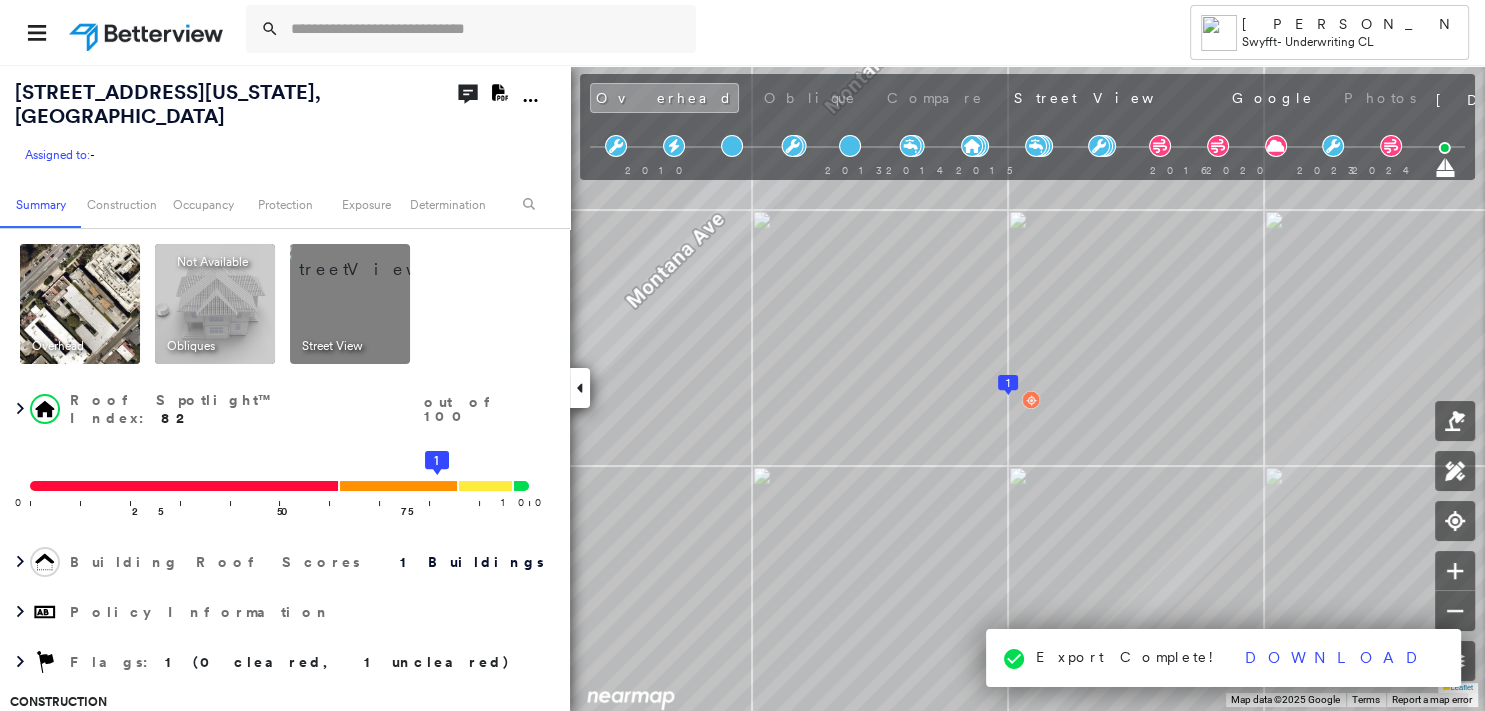 click 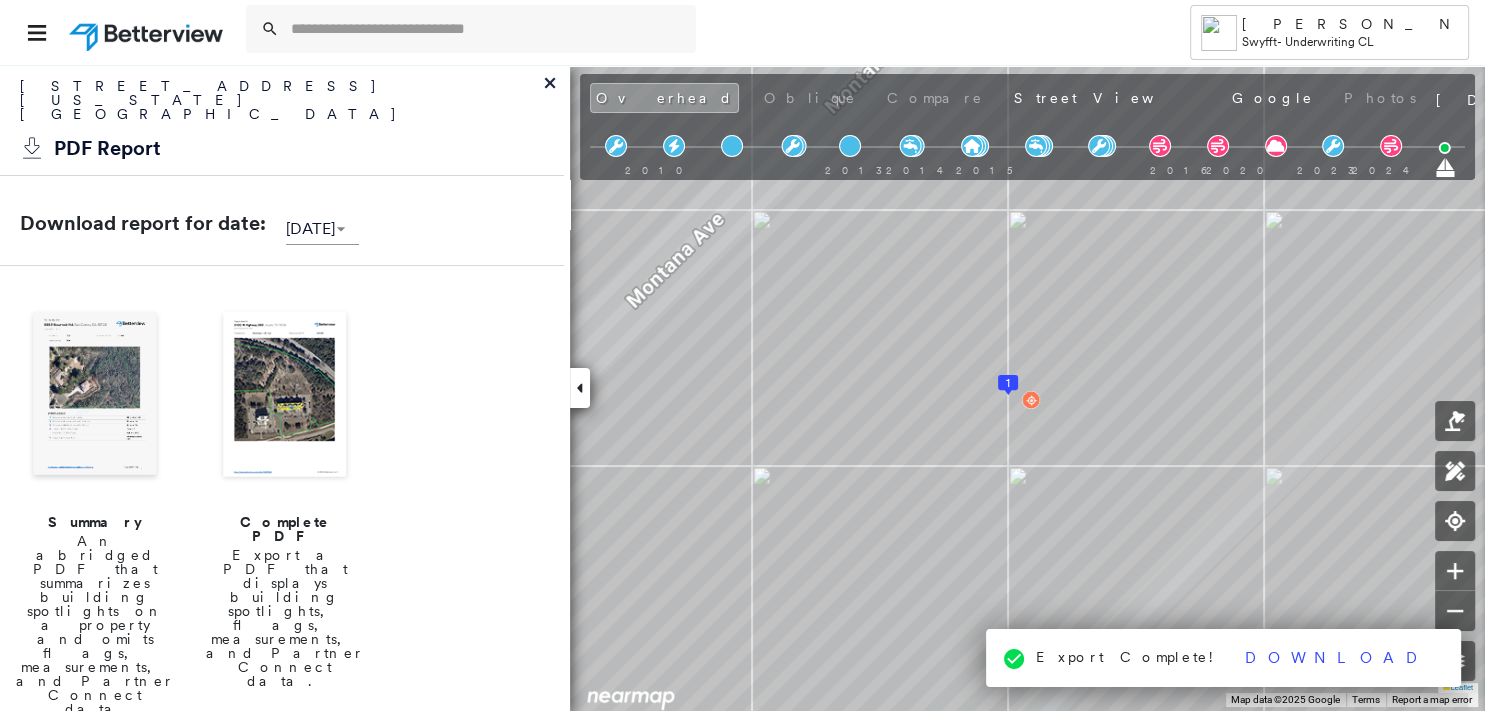 click at bounding box center [95, 396] 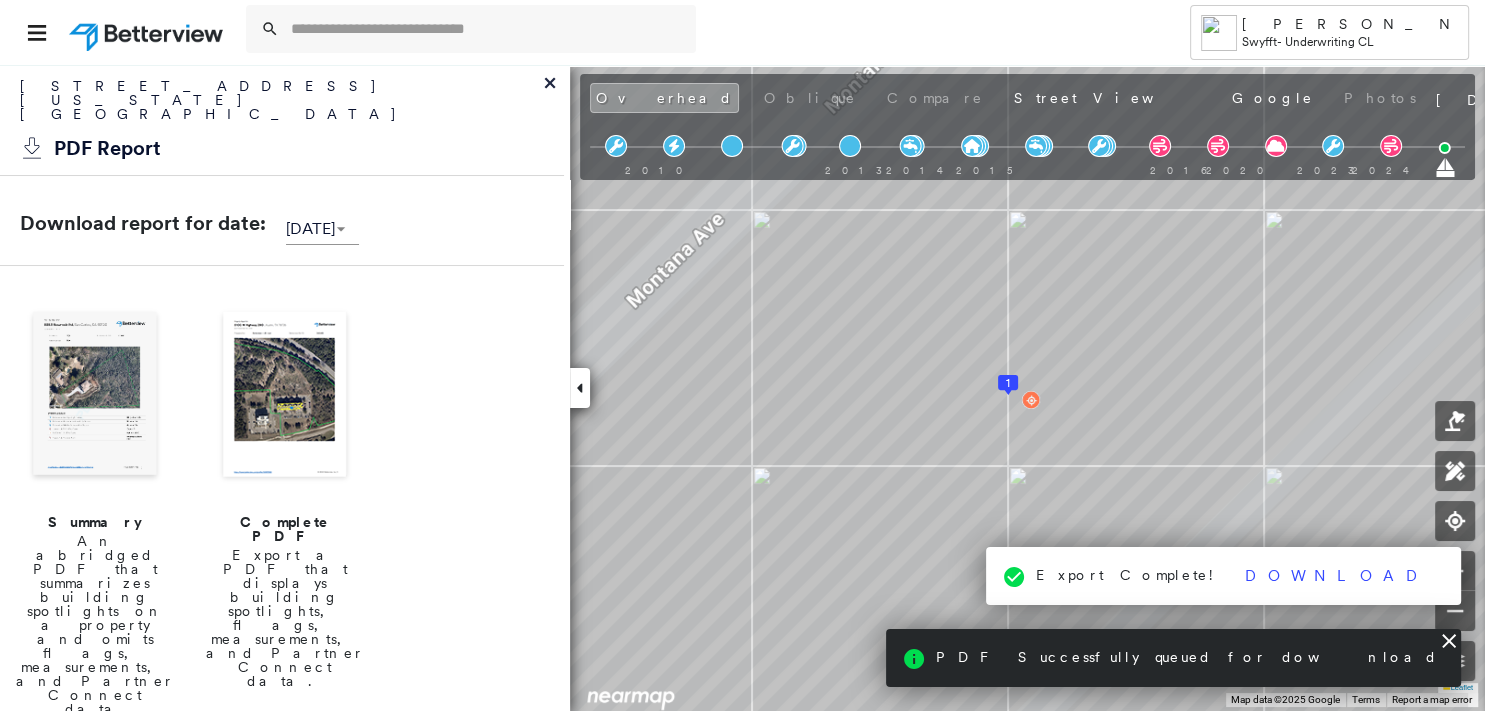 click at bounding box center [95, 396] 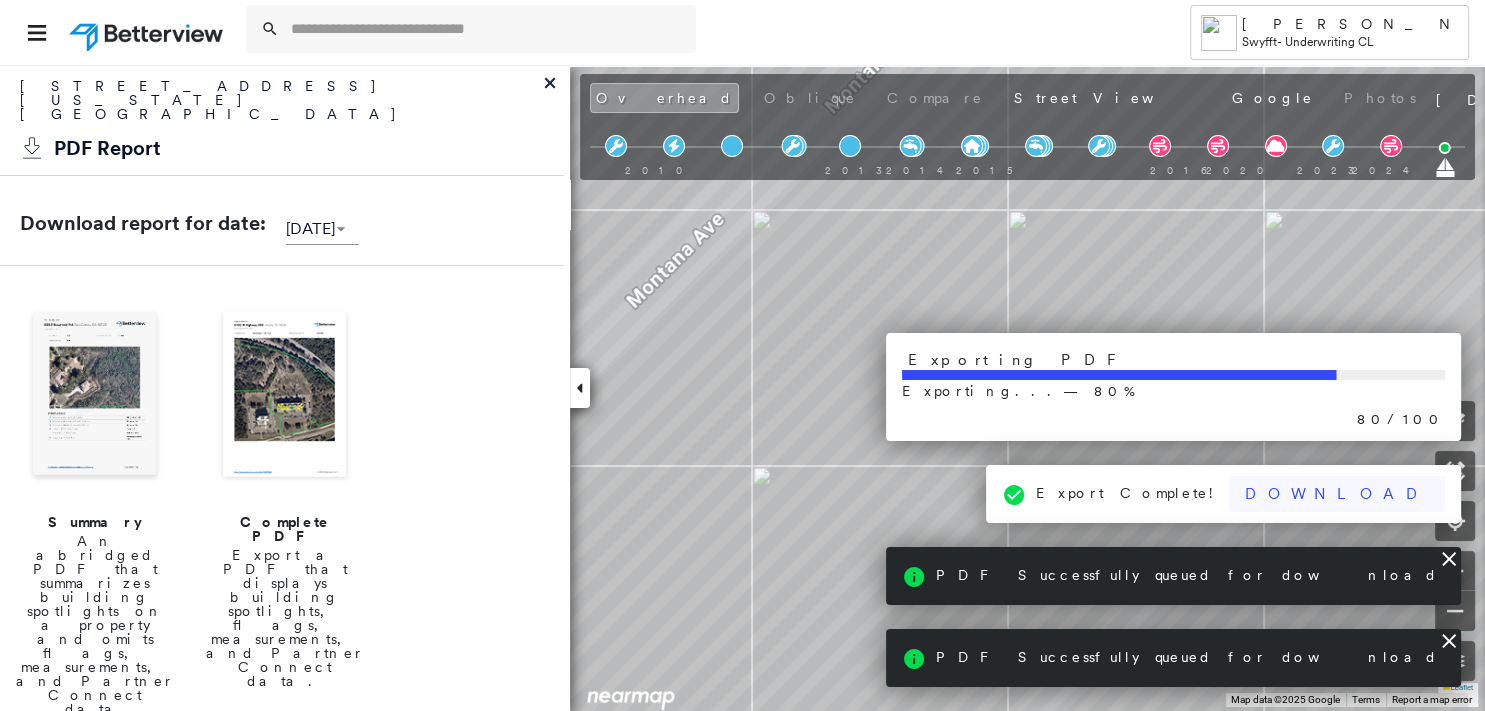 click on "Download" at bounding box center [1337, 494] 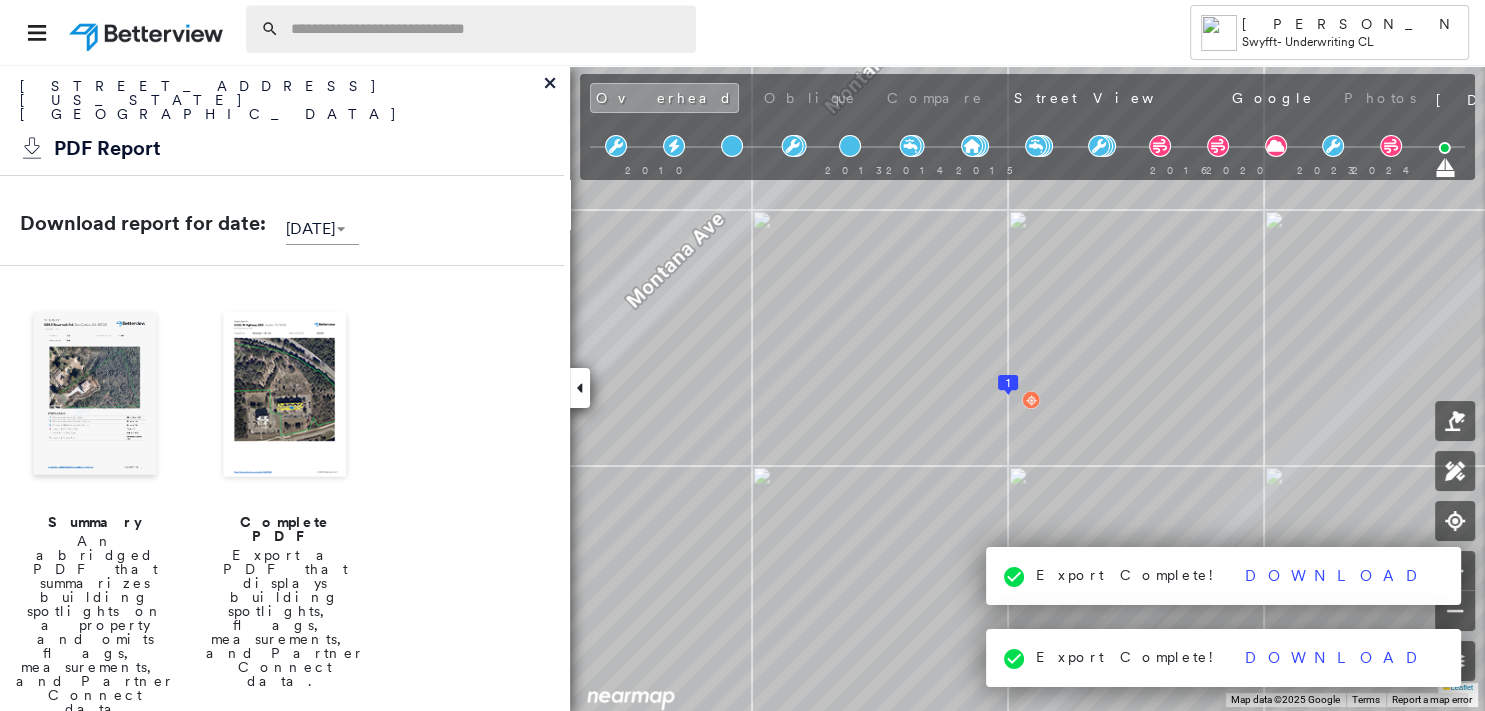 click at bounding box center [487, 29] 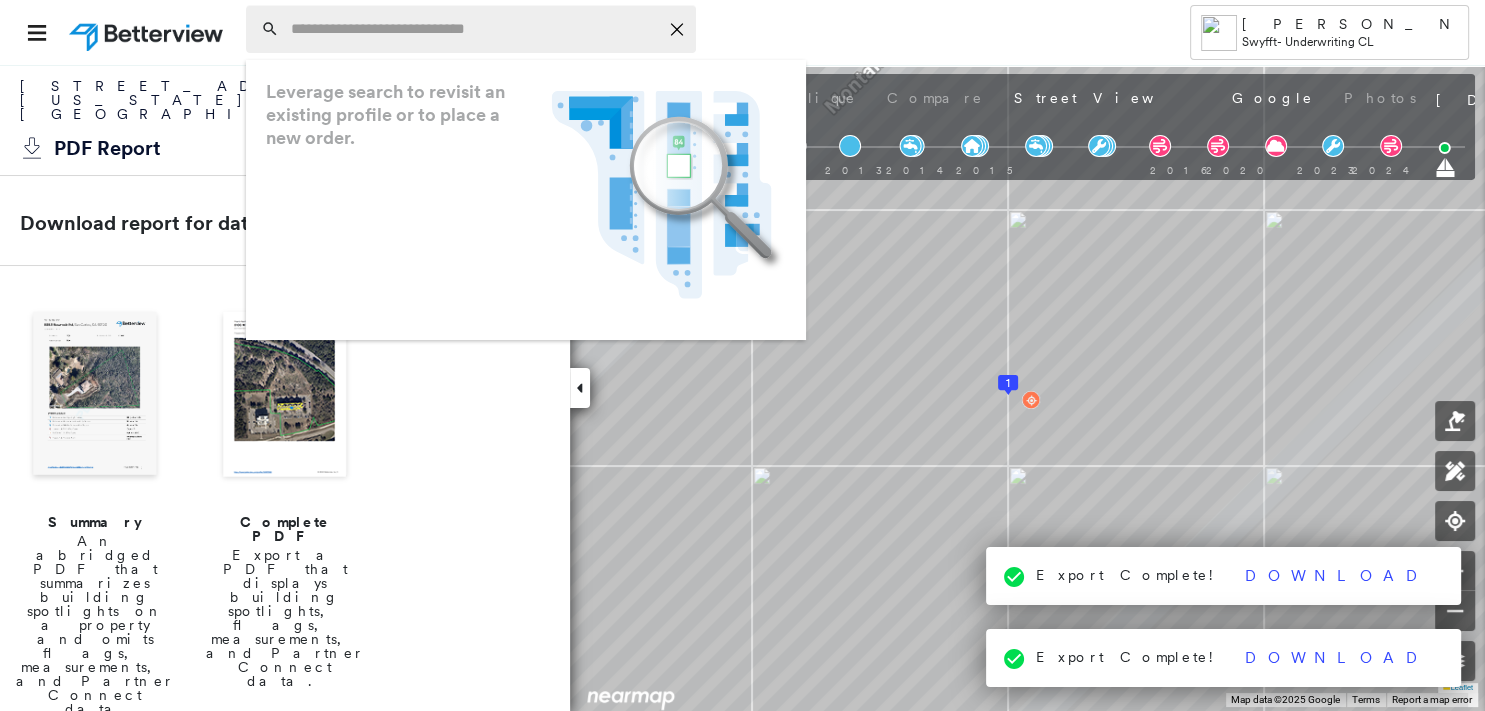 paste on "**********" 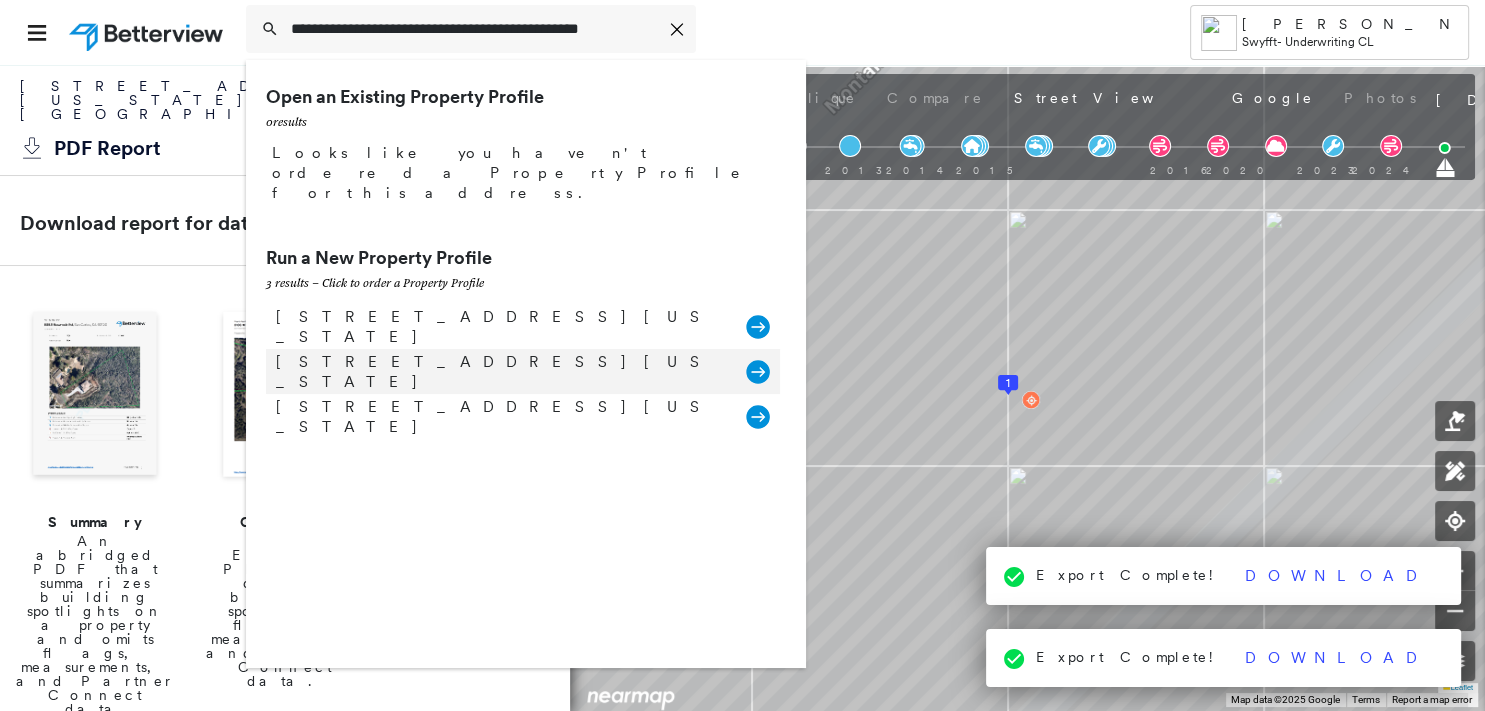 type on "**********" 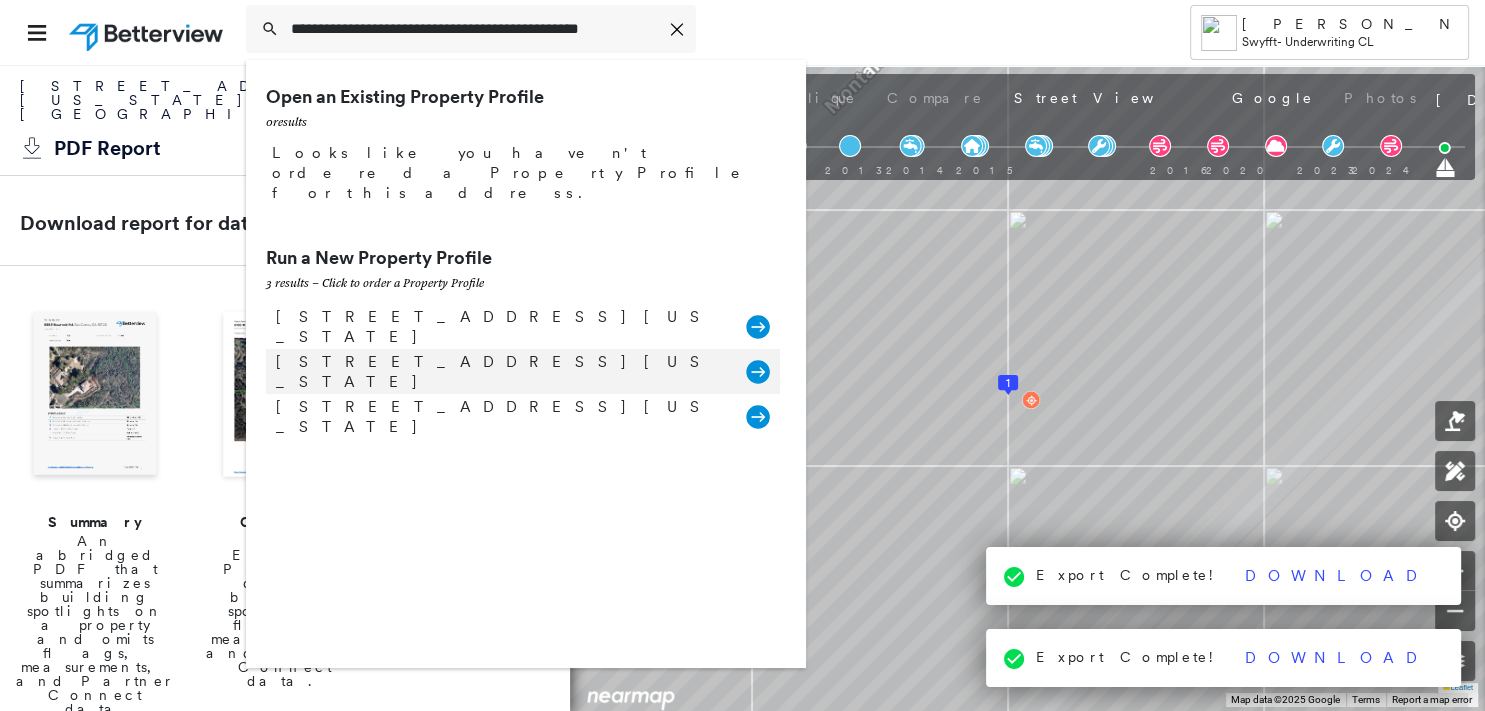 click on "12306 1/2 Montana Avenue, Los Angeles, CA 90049, USA" at bounding box center [501, 372] 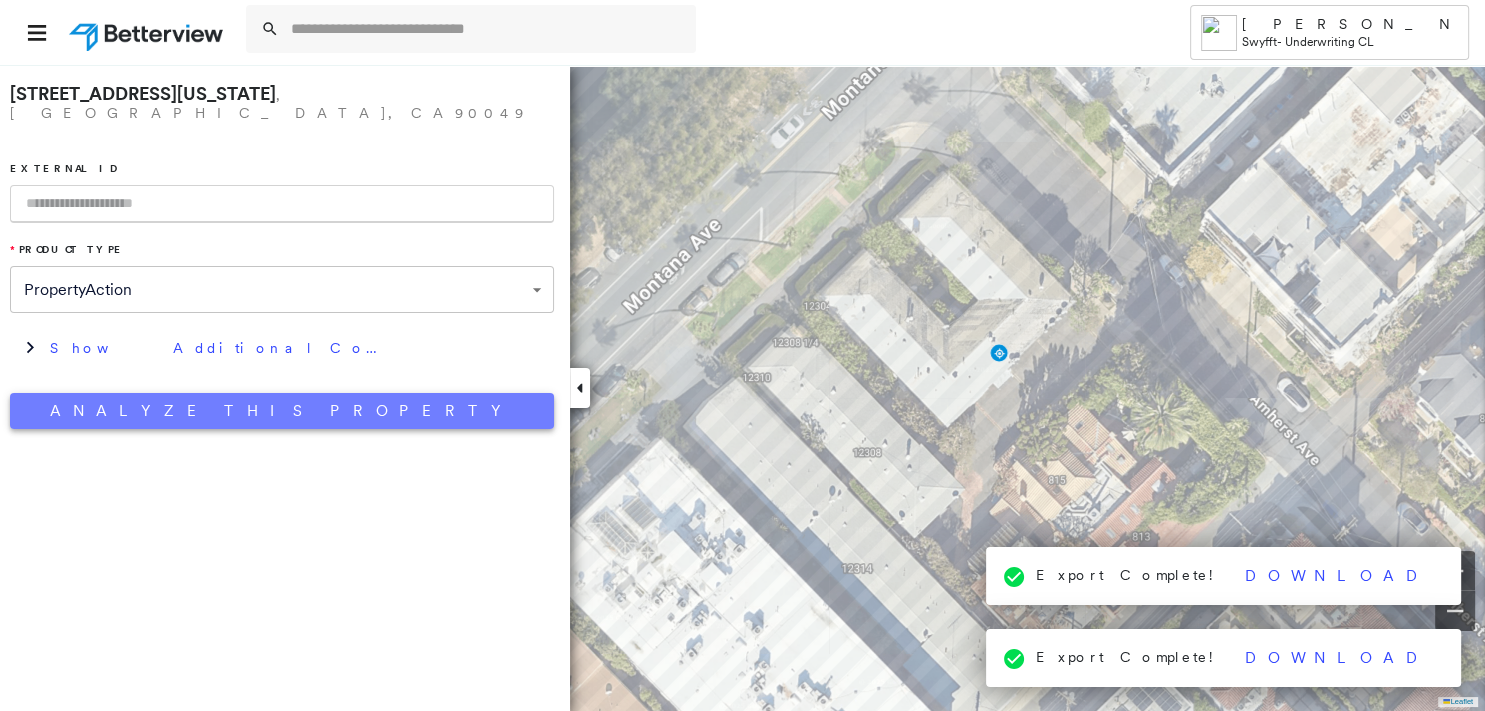 click on "Analyze This Property" at bounding box center (282, 411) 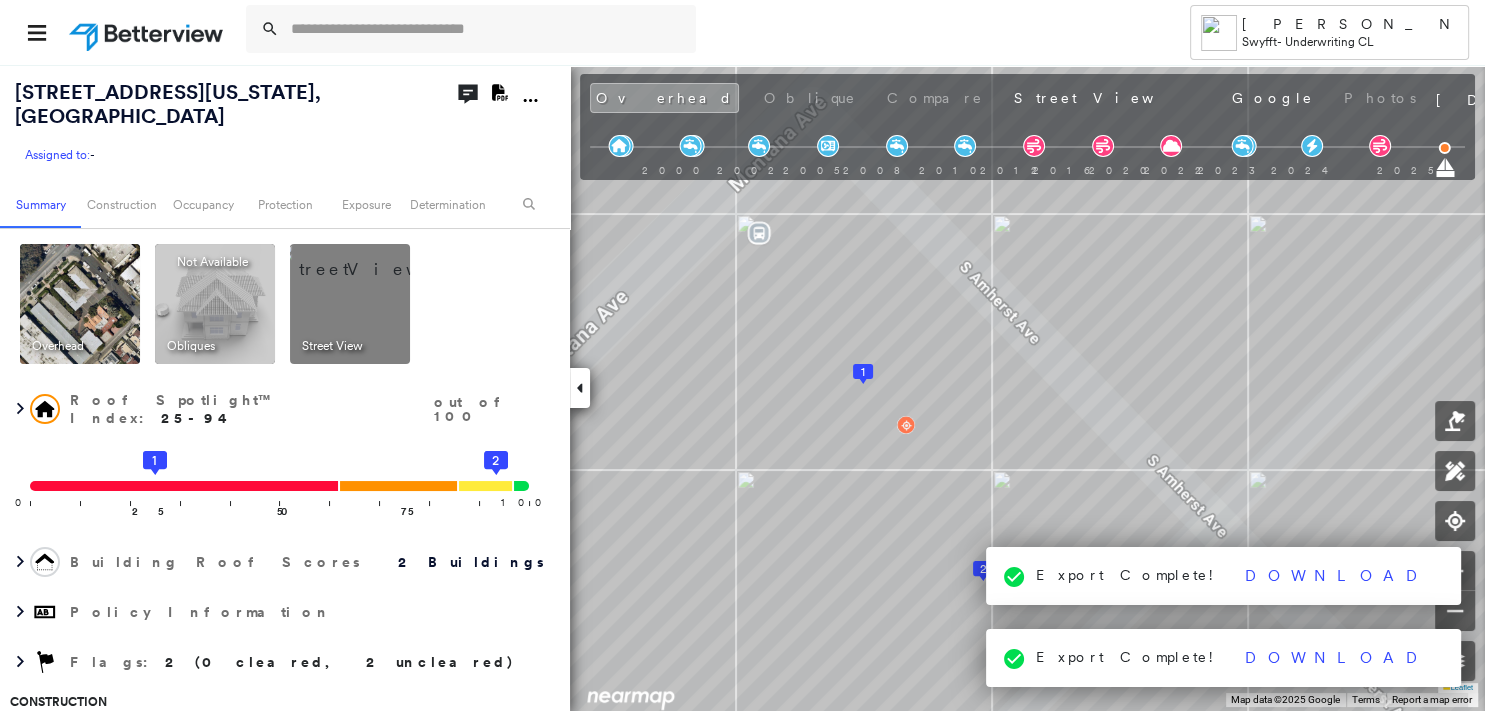 click 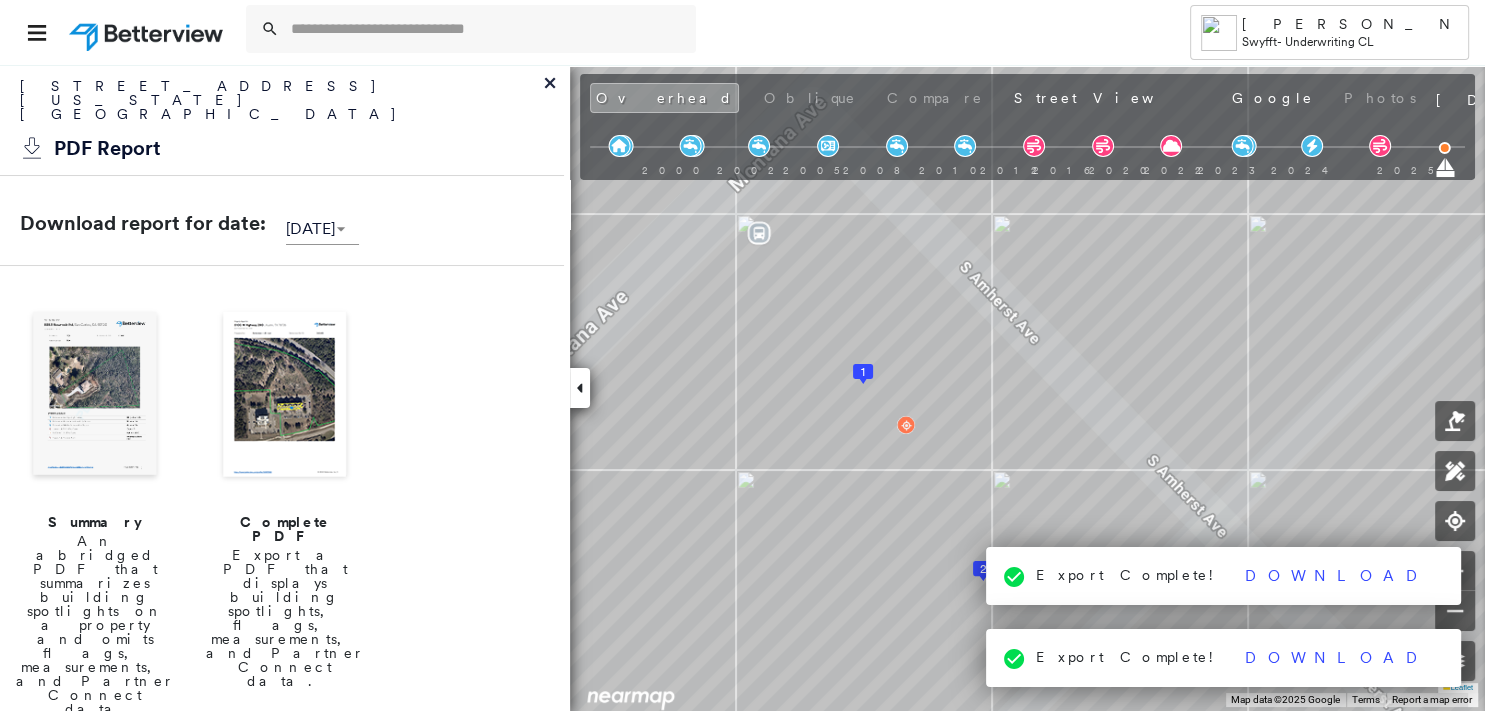 click at bounding box center [95, 396] 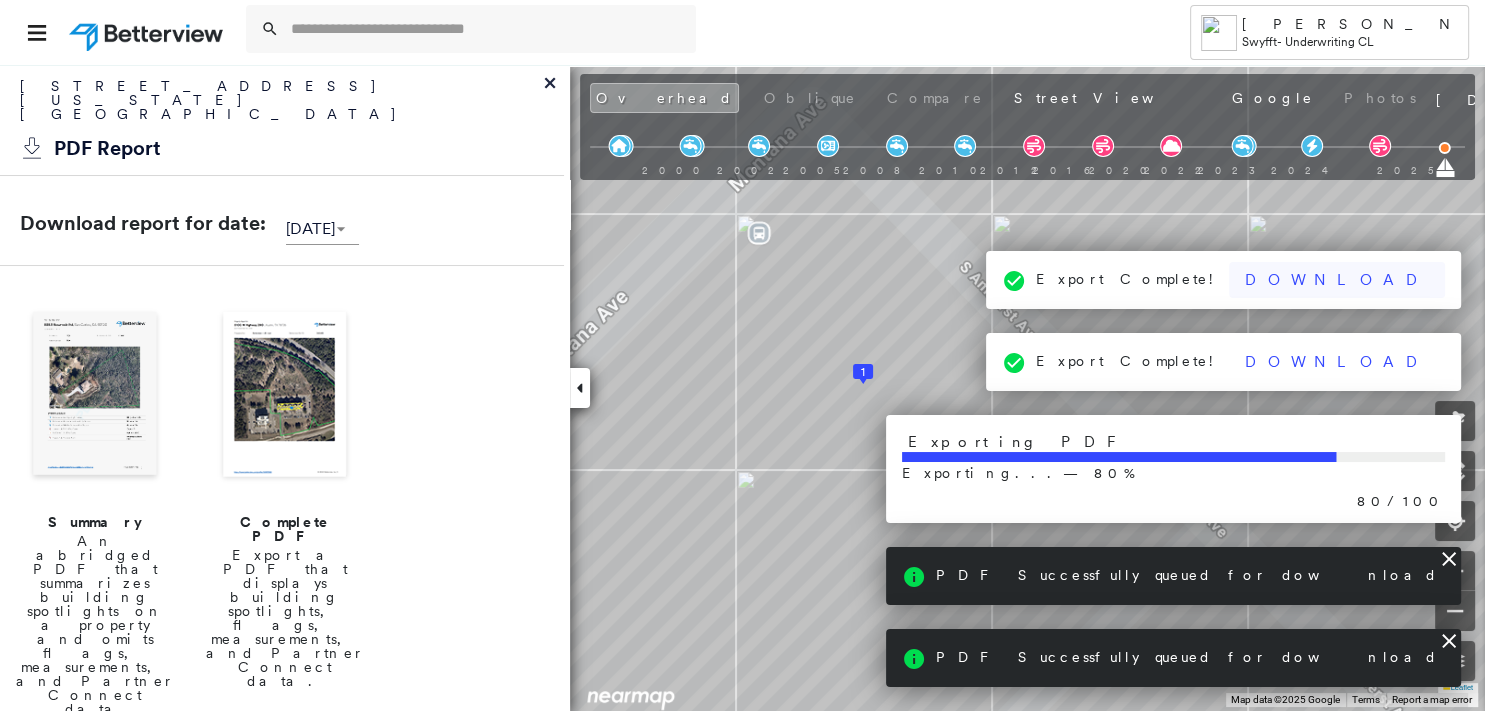 click on "Download" at bounding box center [1337, 280] 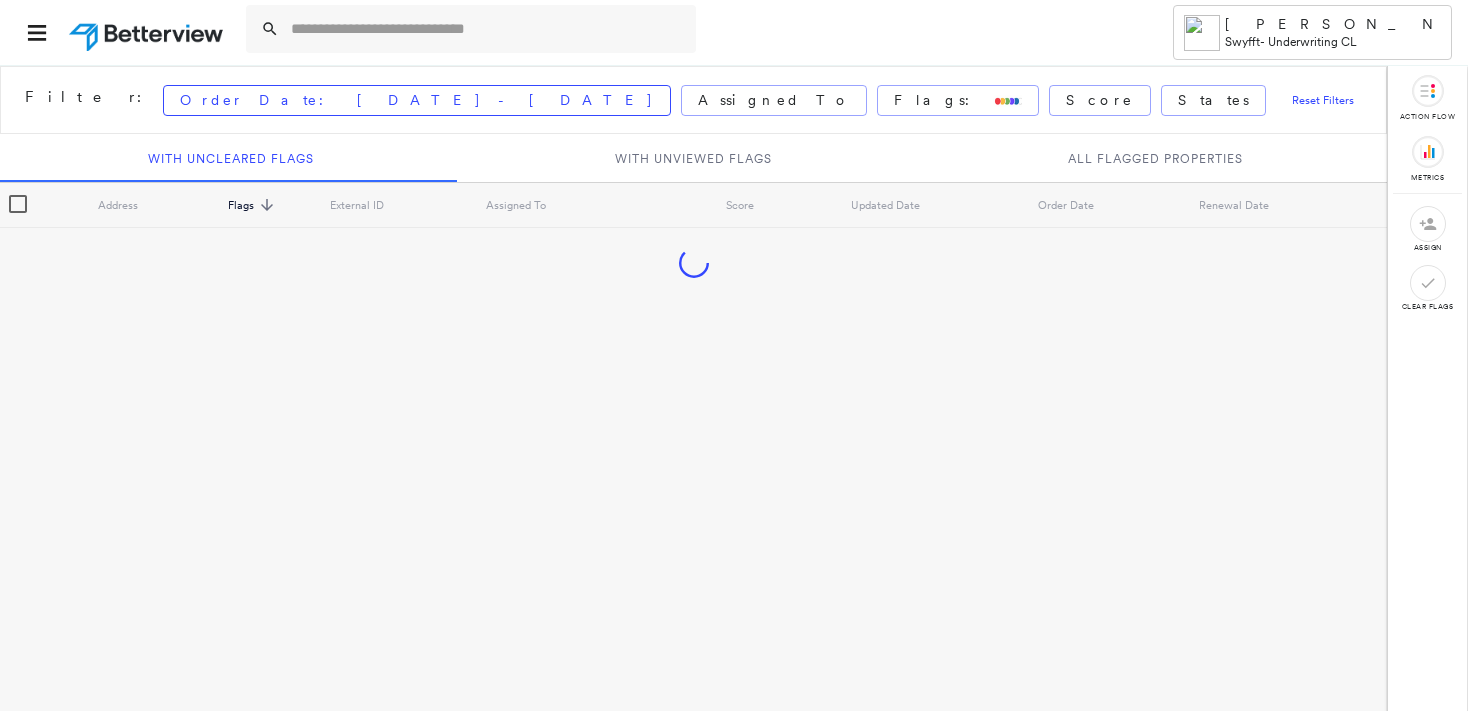 scroll, scrollTop: 0, scrollLeft: 0, axis: both 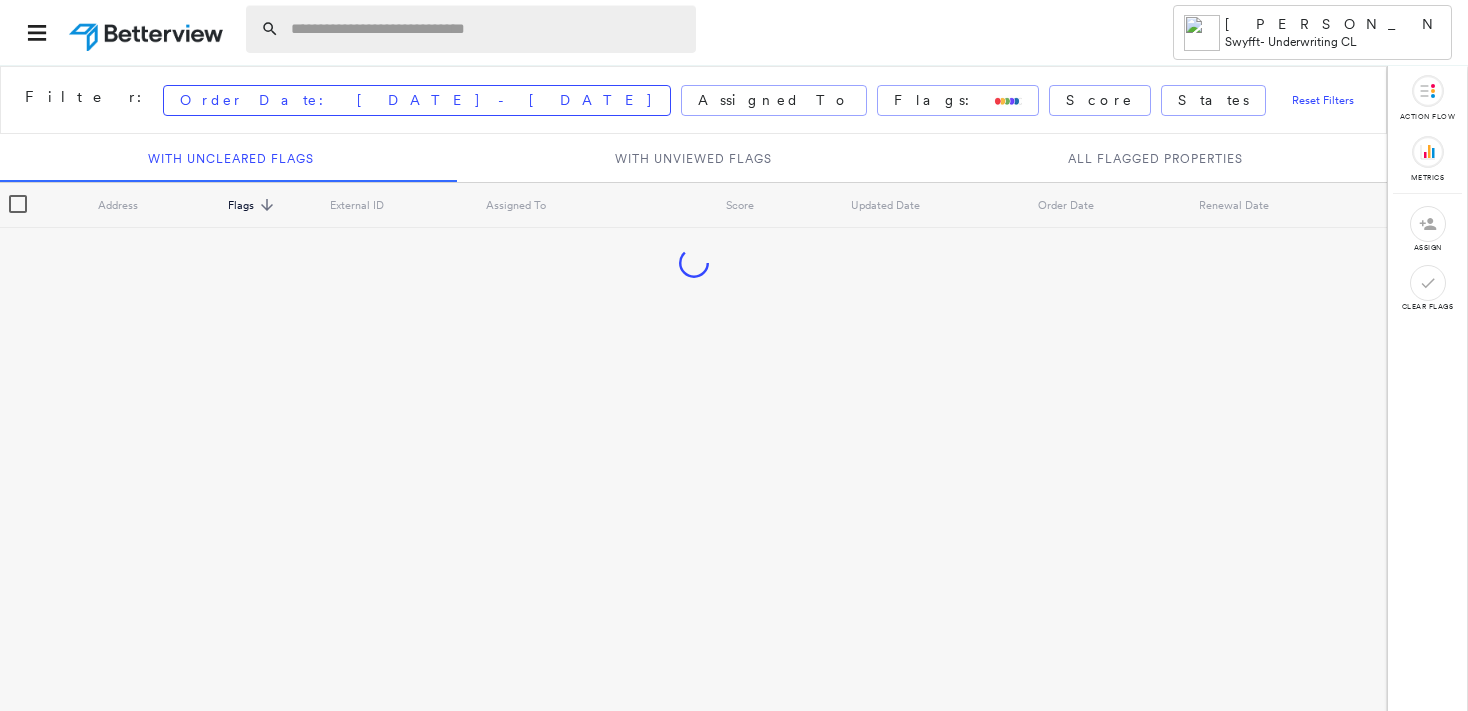 click at bounding box center (487, 29) 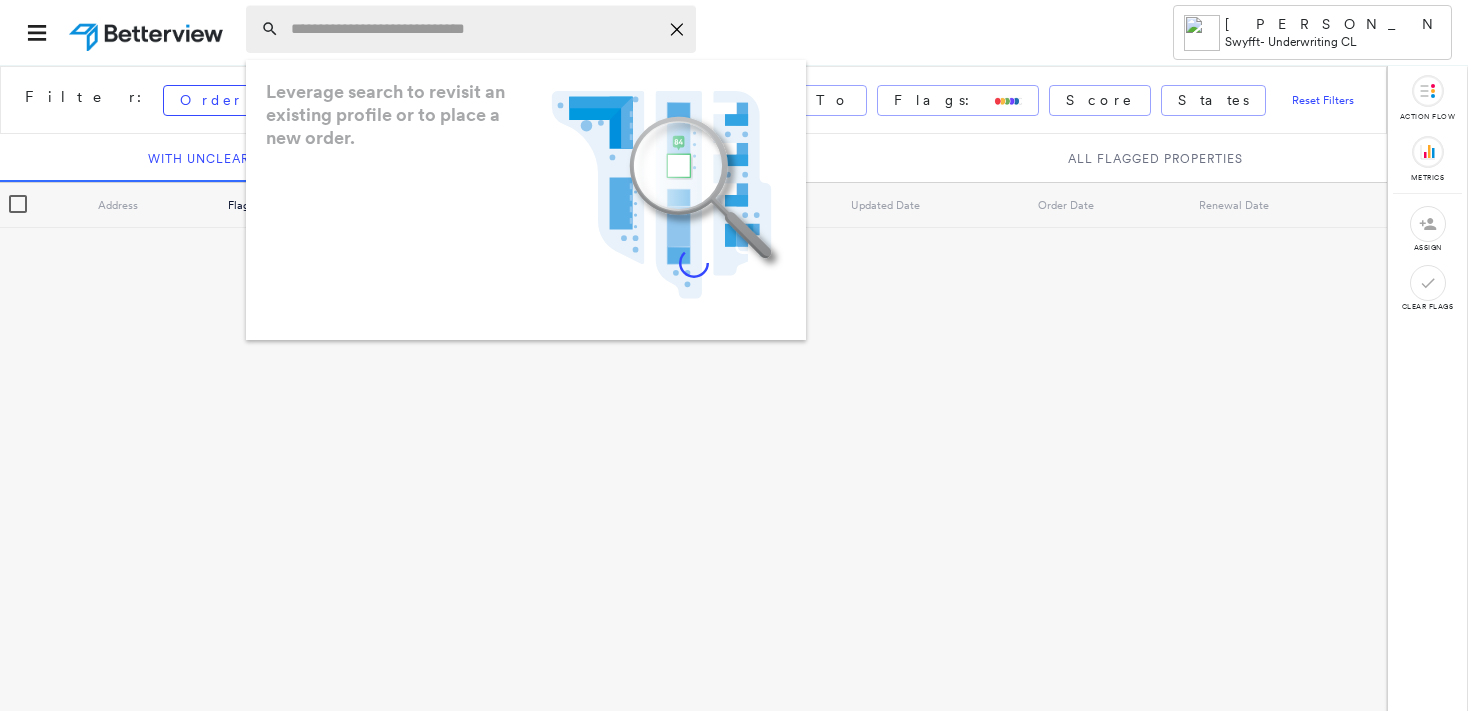 paste on "**********" 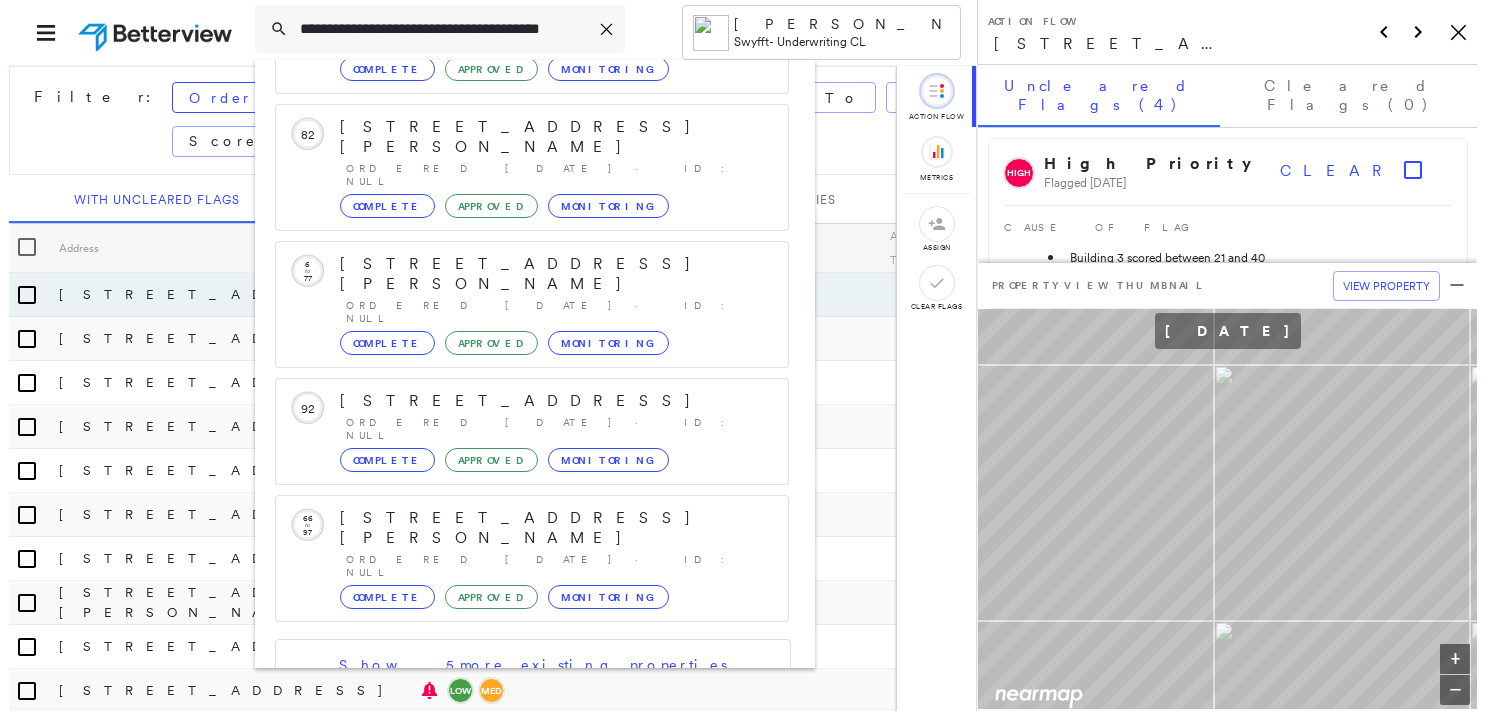 scroll, scrollTop: 208, scrollLeft: 0, axis: vertical 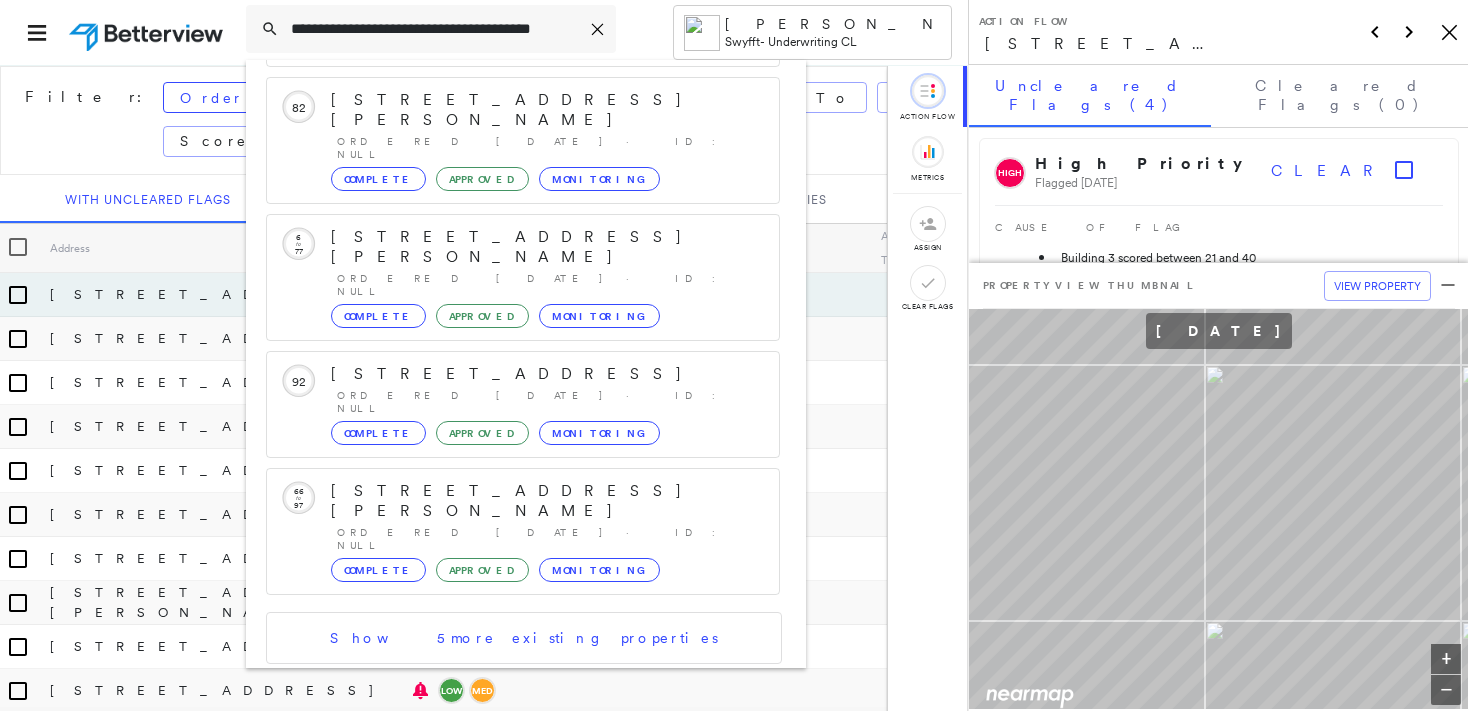 type on "**********" 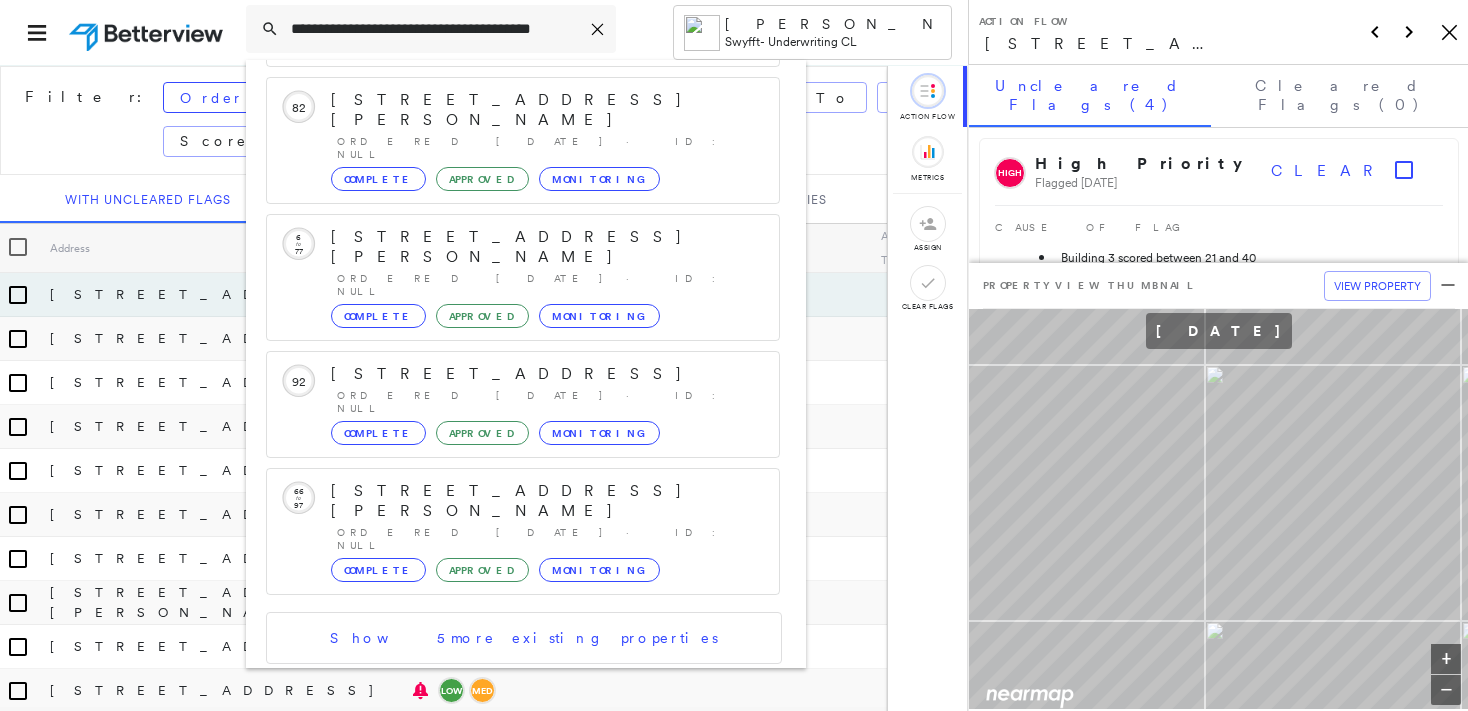 click on "[STREET_ADDRESS]" at bounding box center (501, 776) 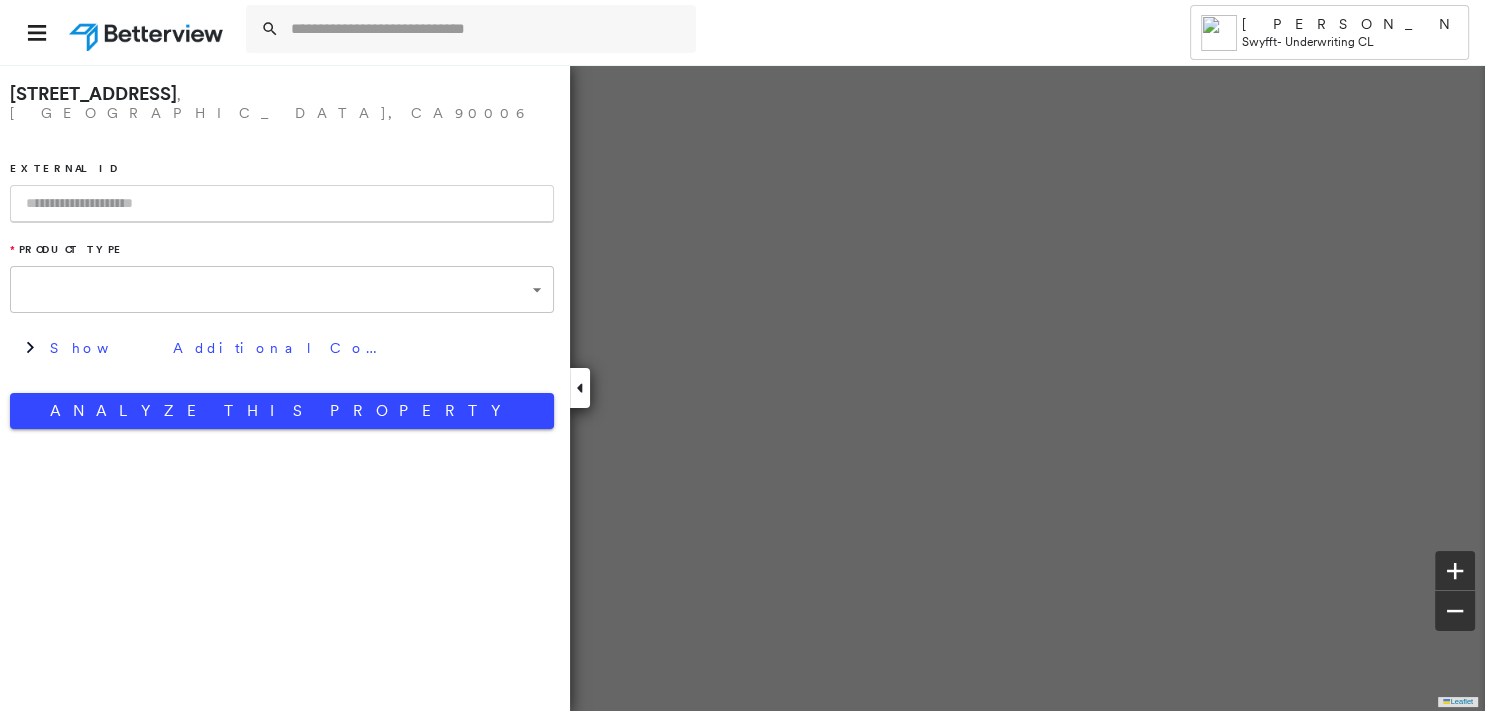 type on "**********" 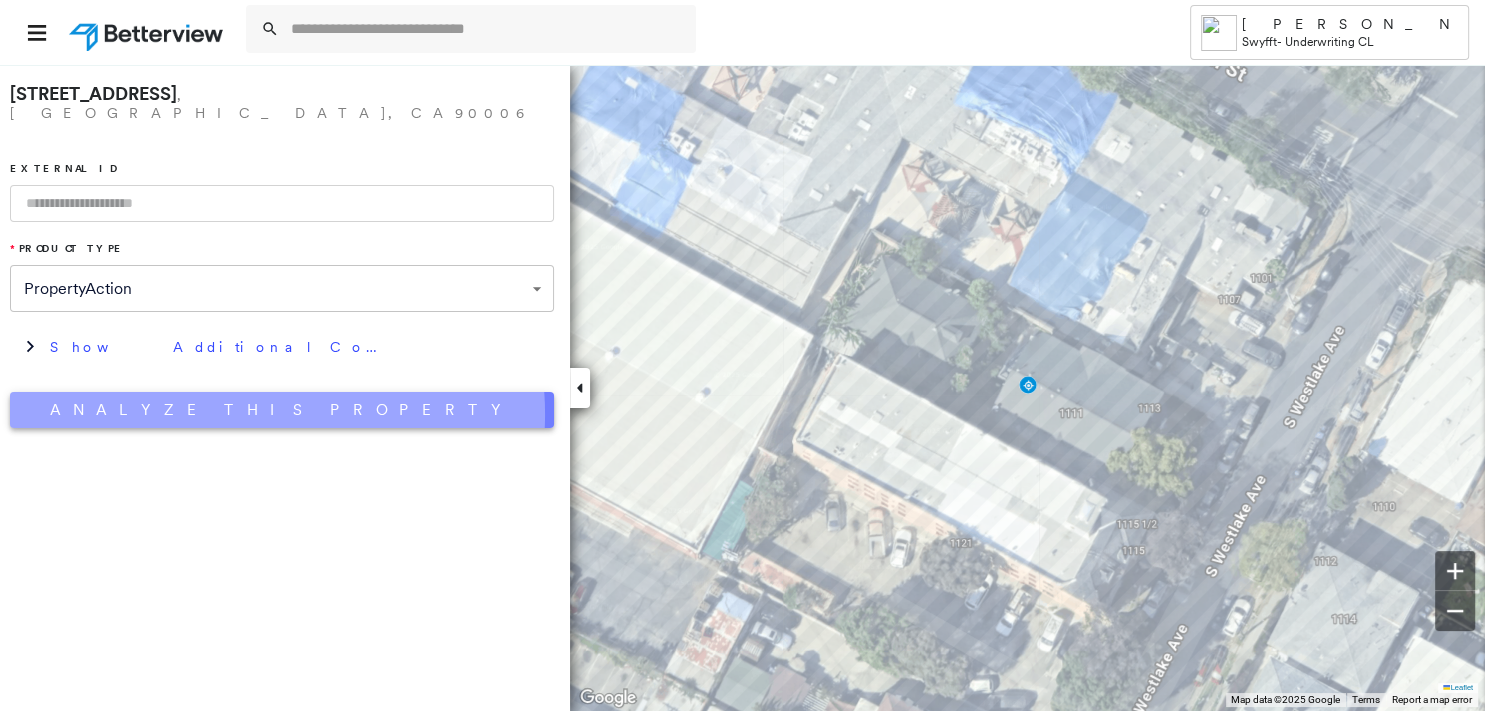 click on "Analyze This Property" at bounding box center [282, 410] 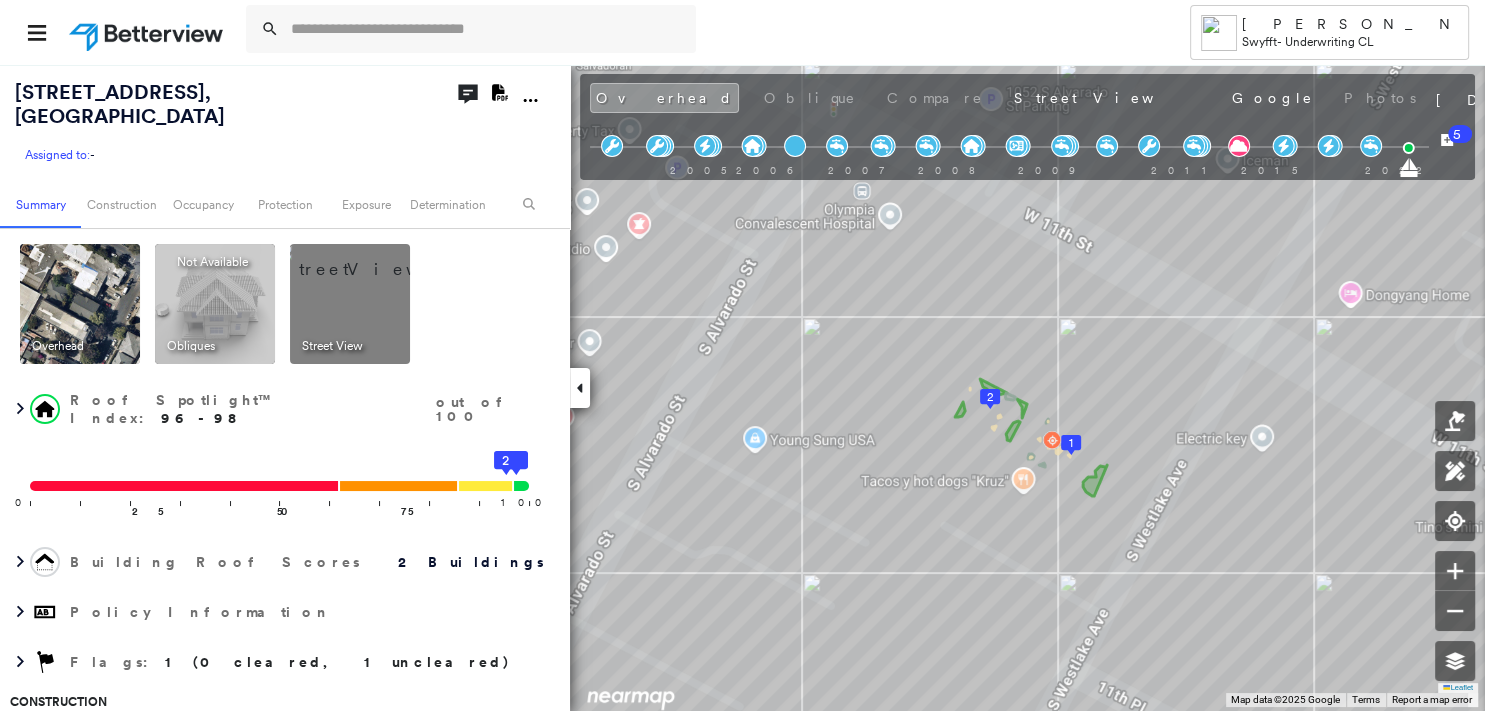 click on "Download PDF Report" 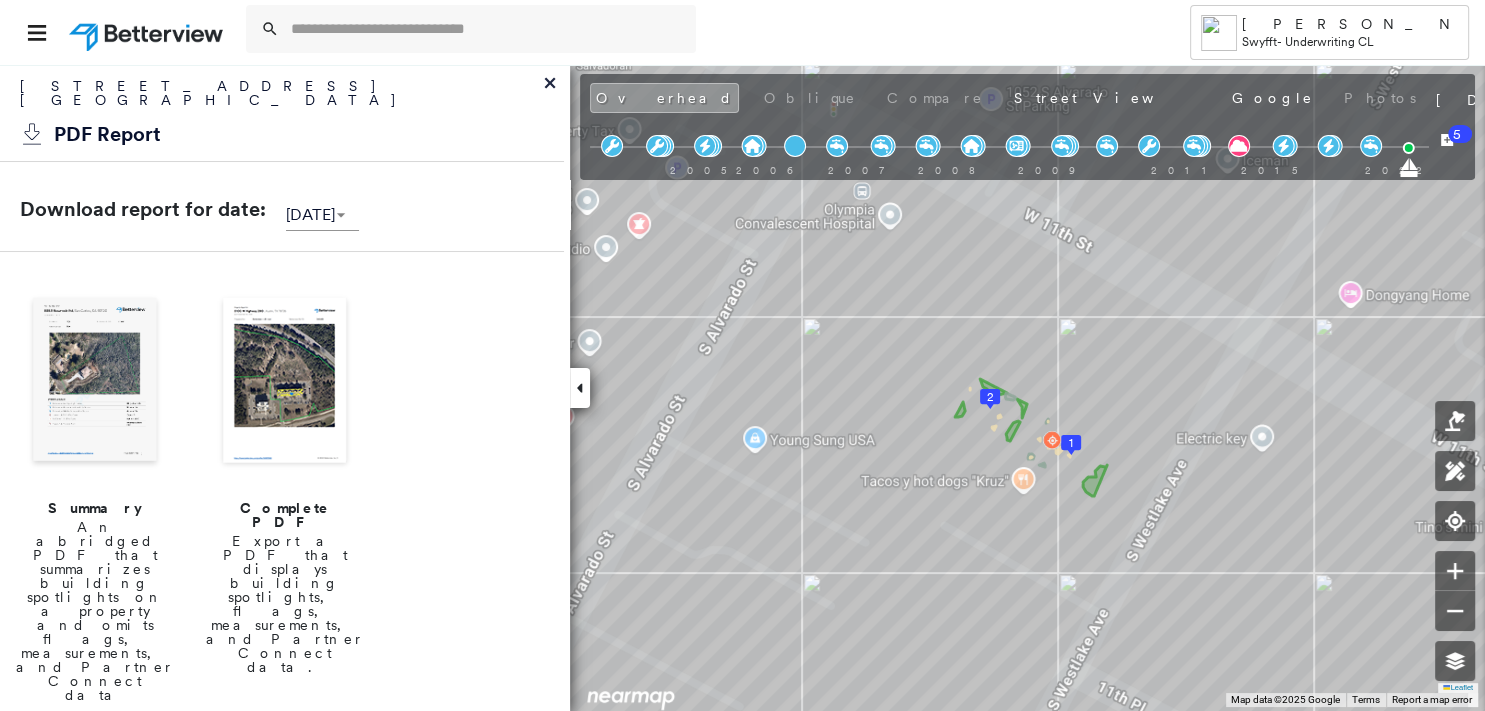 click at bounding box center [95, 382] 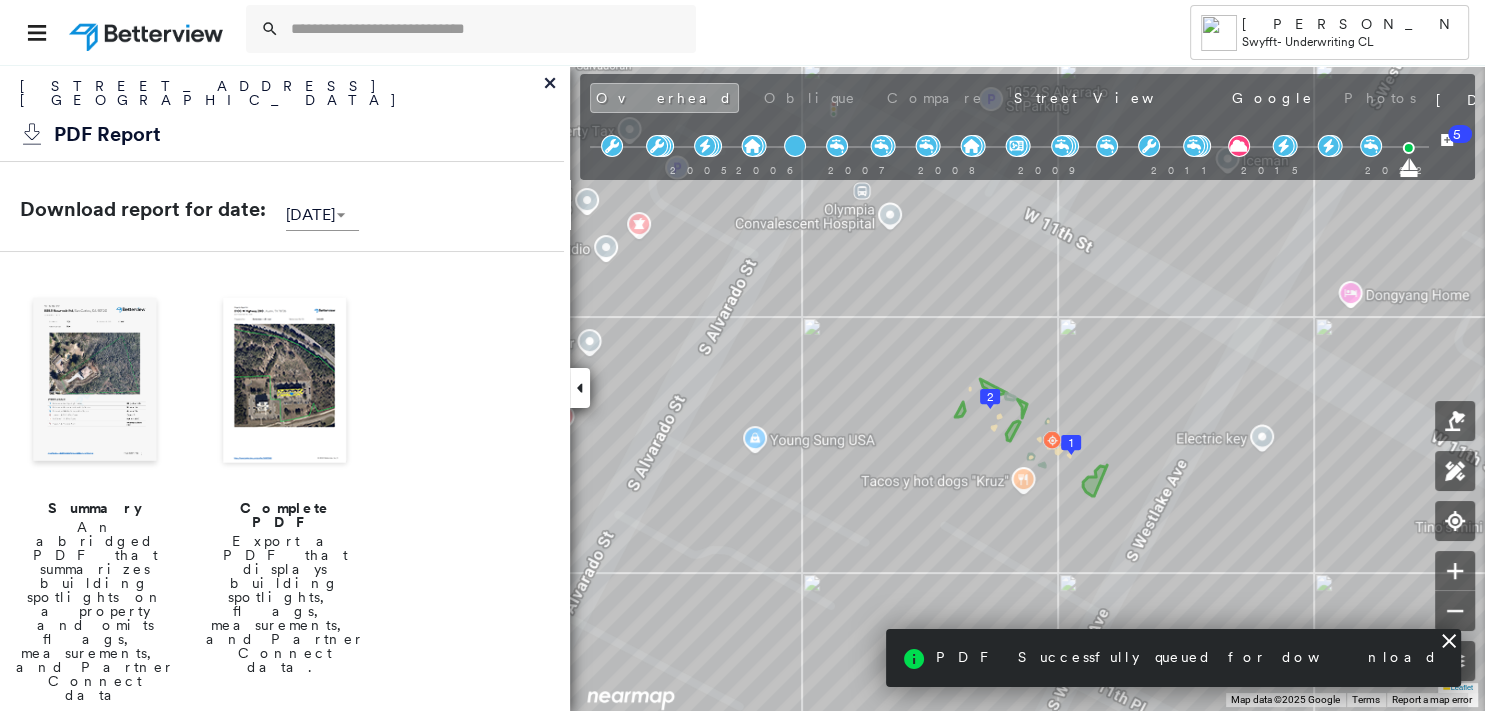 click at bounding box center [95, 382] 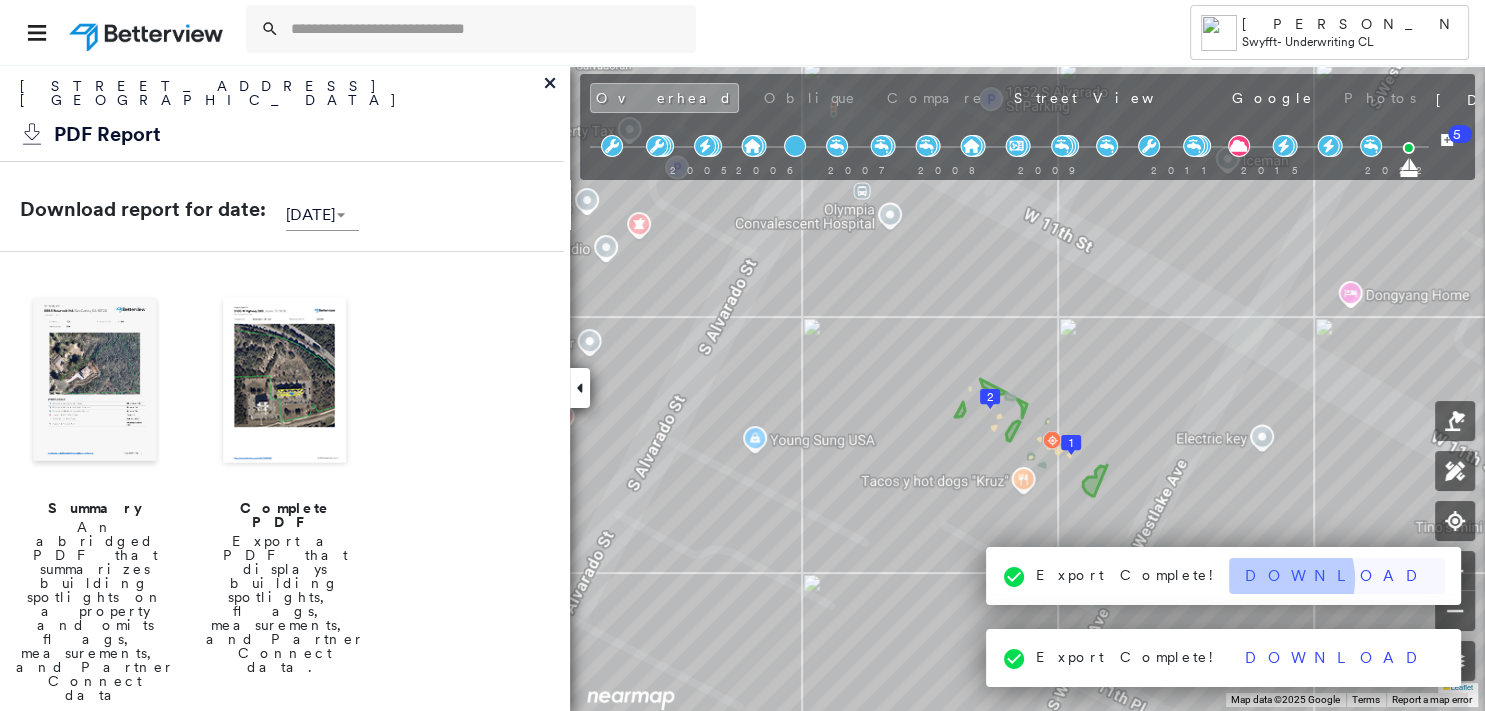 click on "Download" at bounding box center [1337, 576] 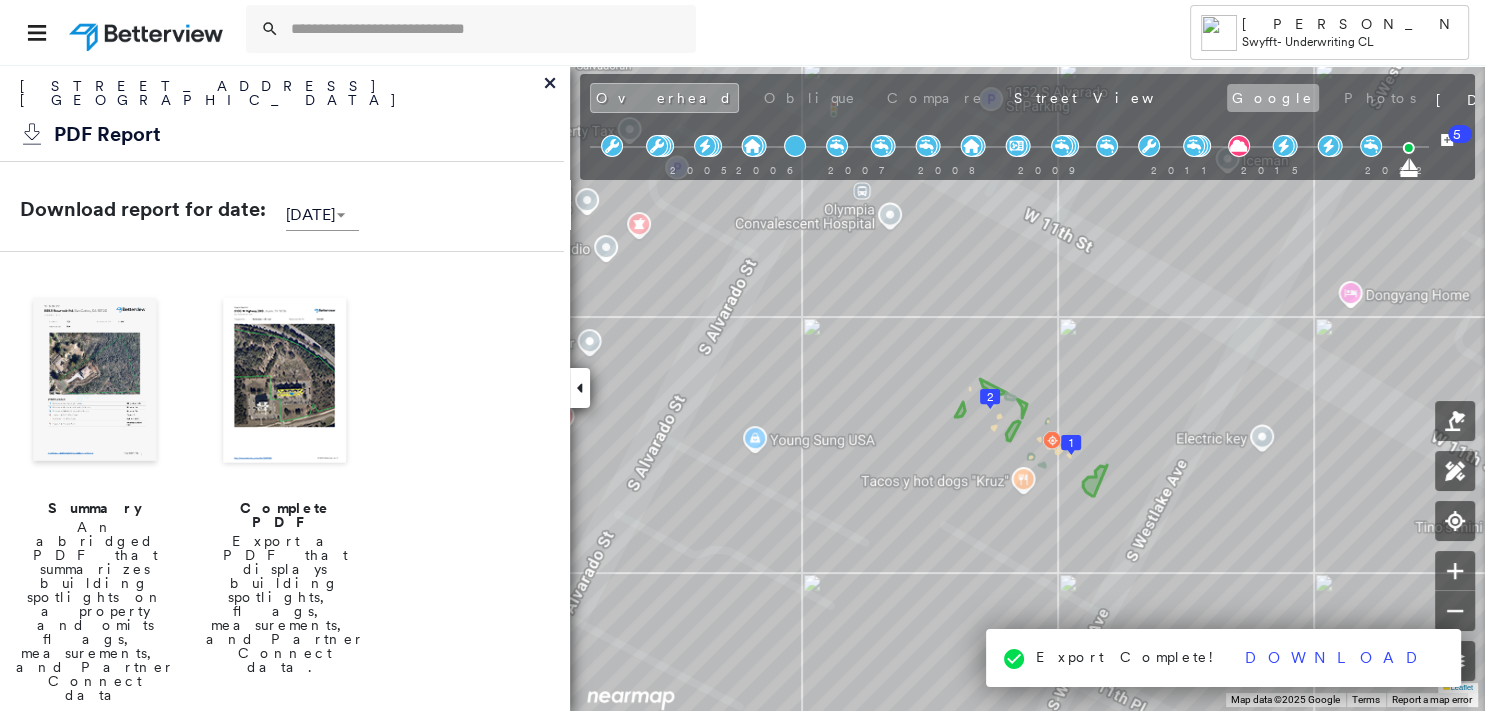 click on "Google" at bounding box center (1273, 98) 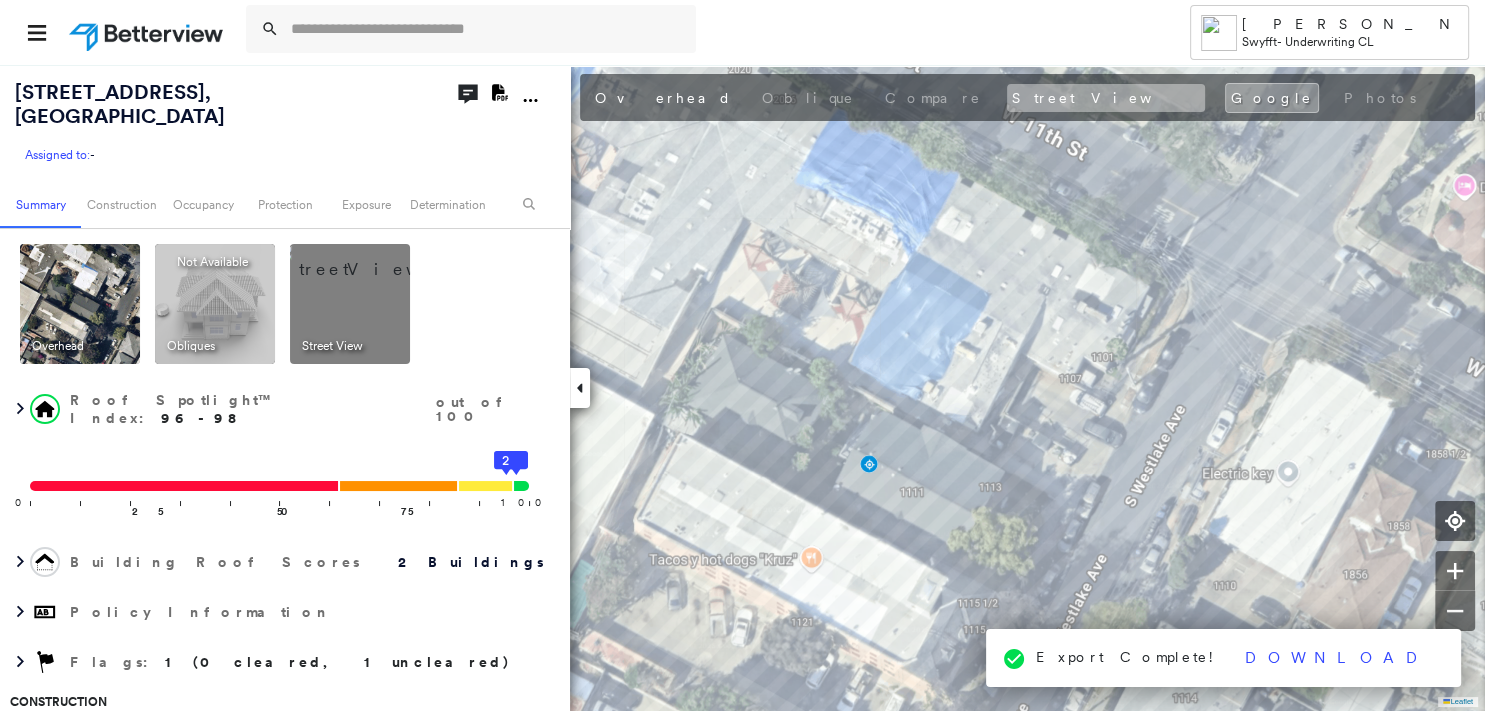 click on "Street View" at bounding box center (1106, 98) 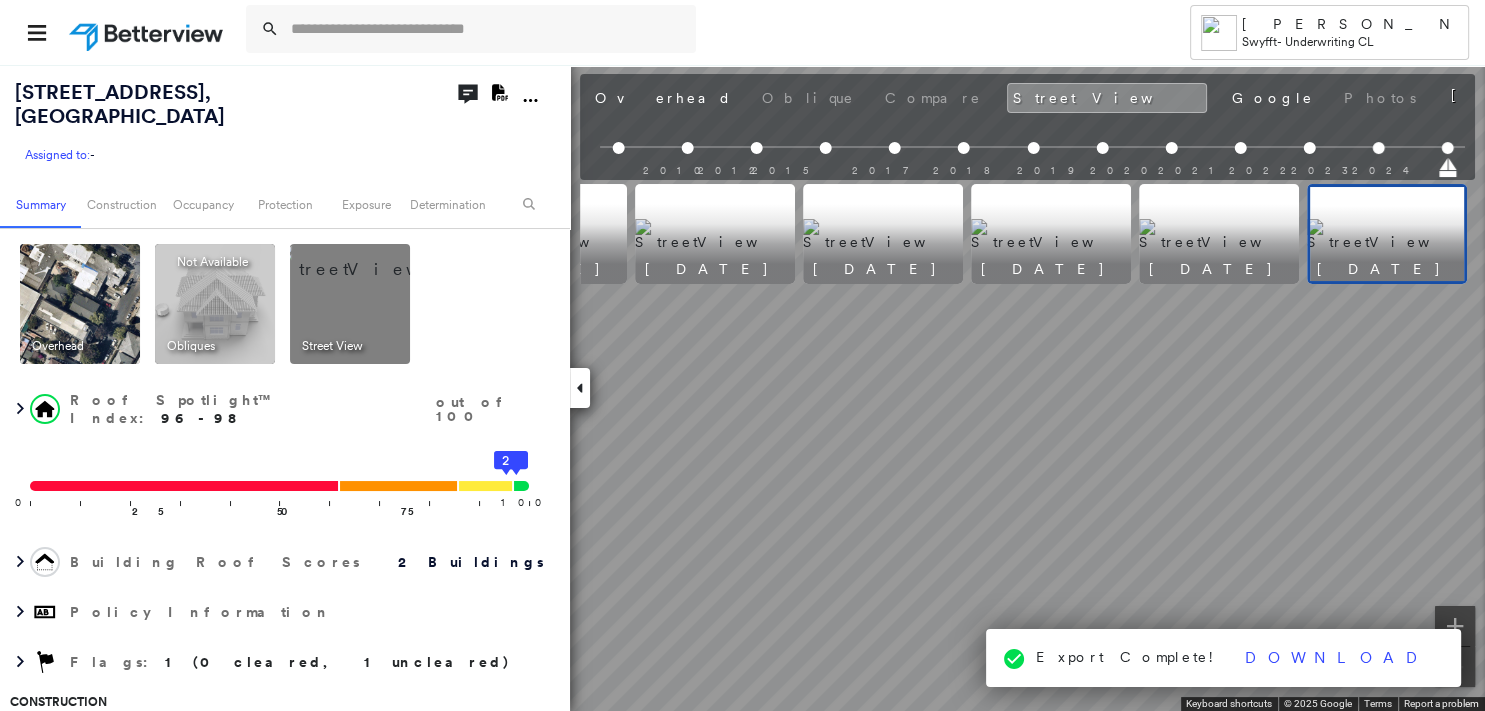 scroll, scrollTop: 0, scrollLeft: 1306, axis: horizontal 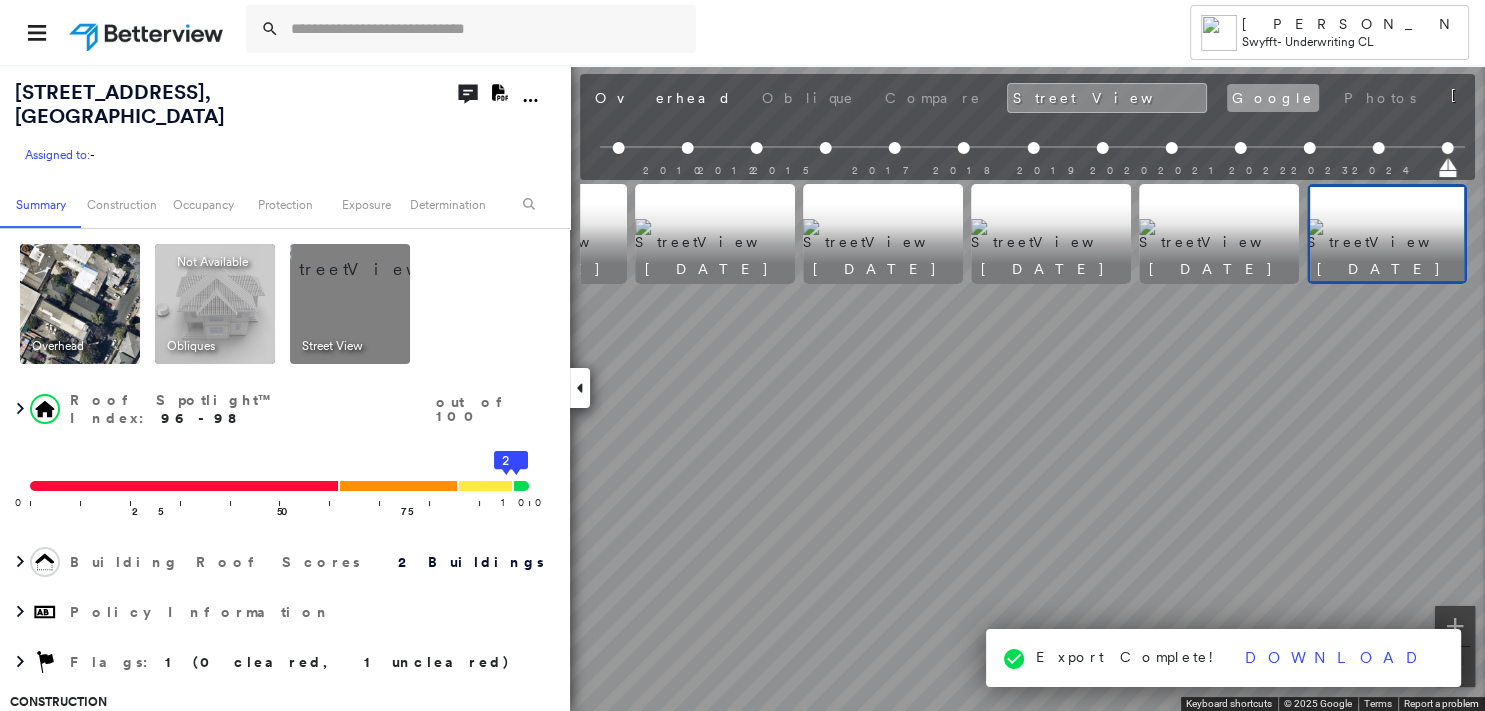 click on "Google" at bounding box center [1273, 98] 